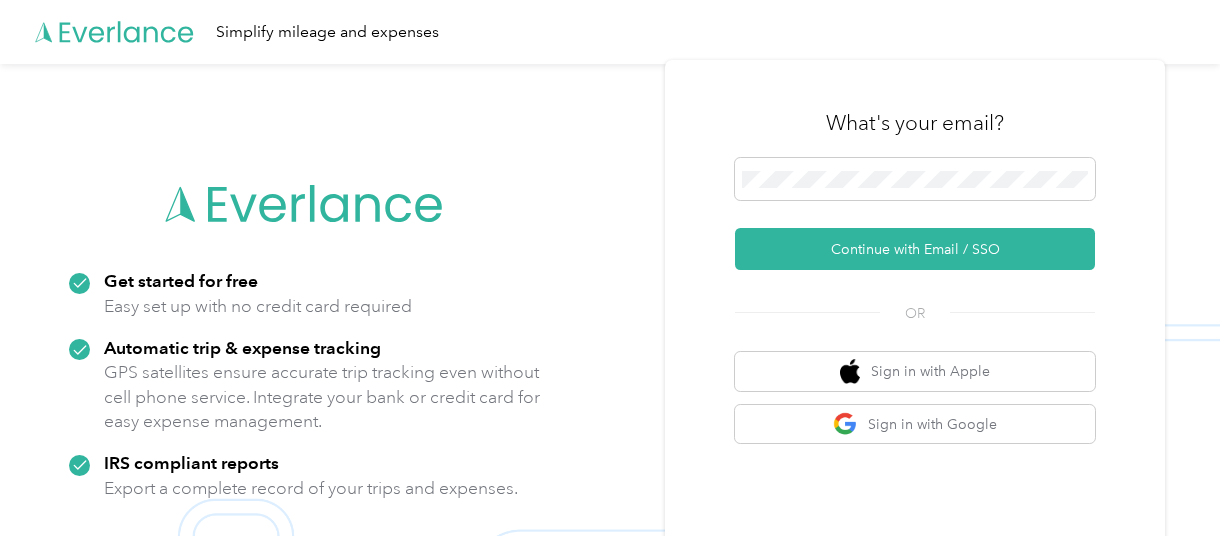 scroll, scrollTop: 0, scrollLeft: 0, axis: both 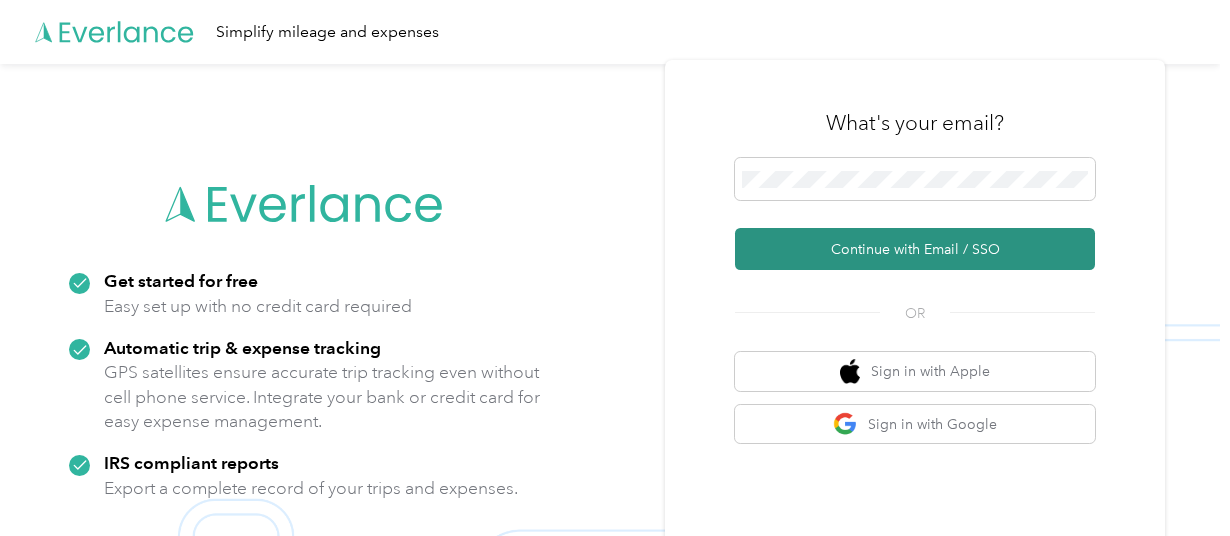 click on "Continue with Email / SSO" at bounding box center [915, 249] 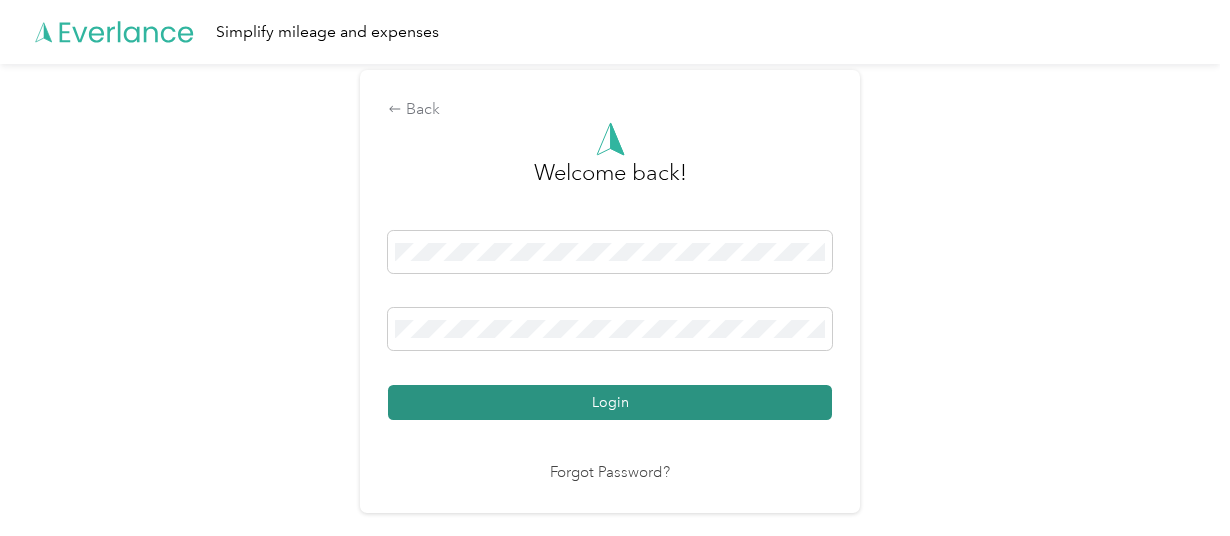 click on "Login" at bounding box center [610, 402] 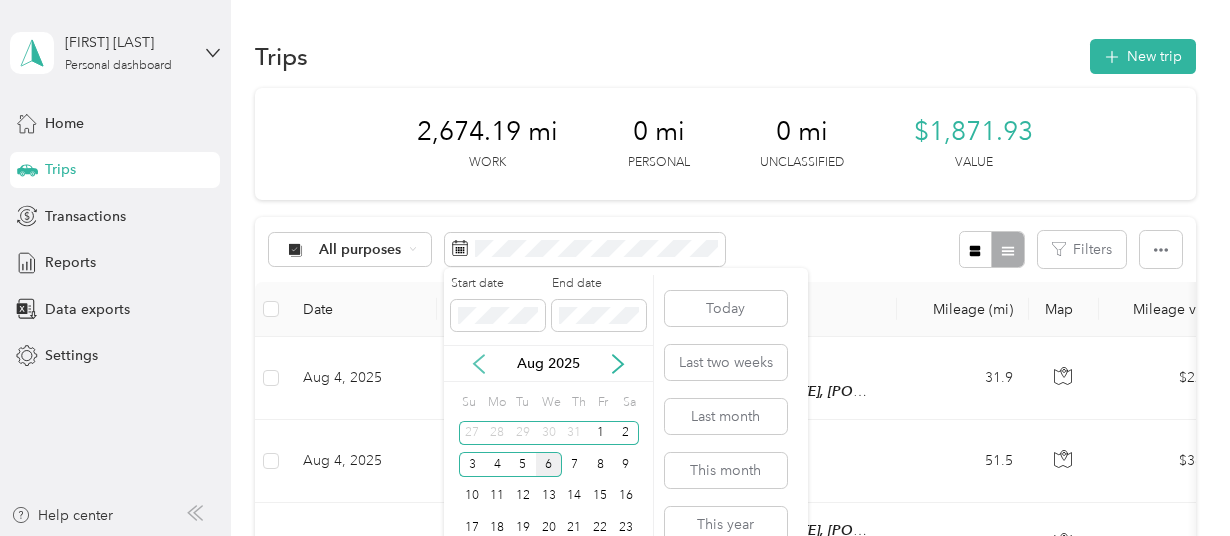 click 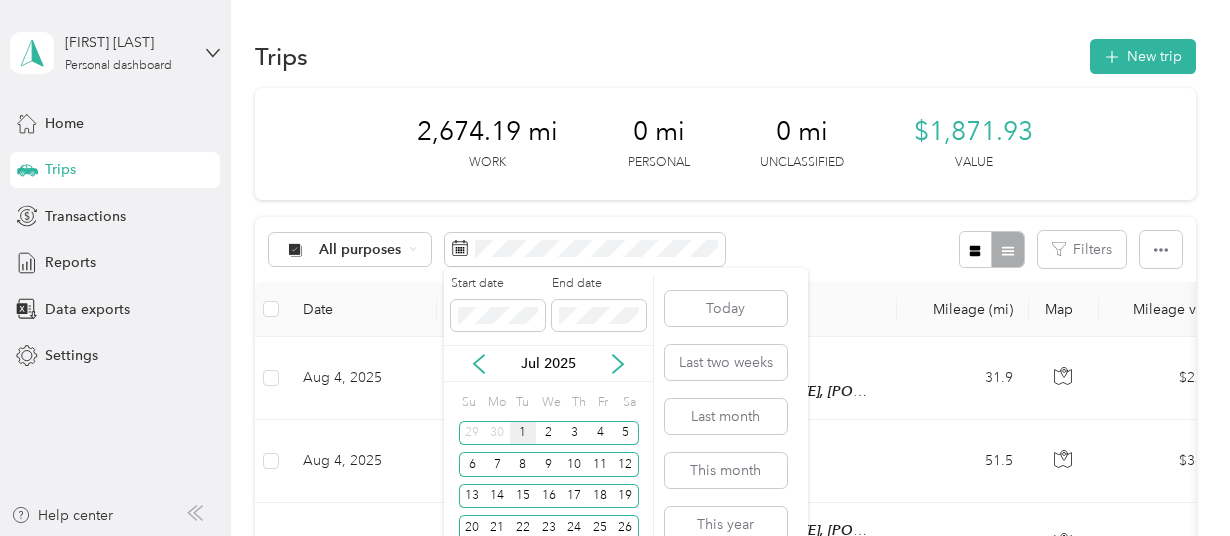 scroll, scrollTop: 82, scrollLeft: 0, axis: vertical 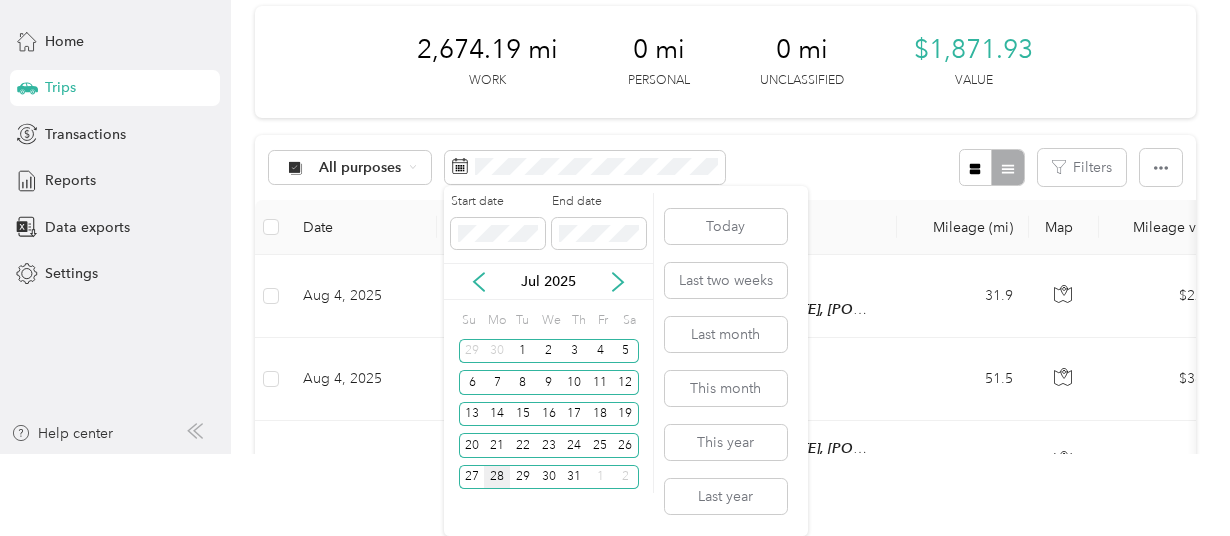 click on "28" at bounding box center [497, 477] 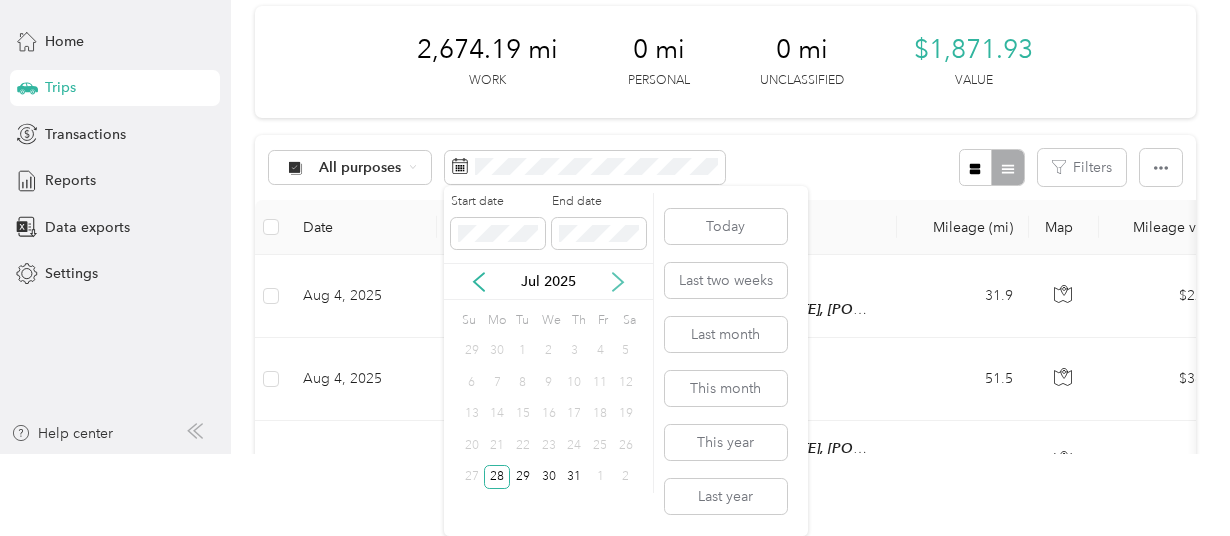 click 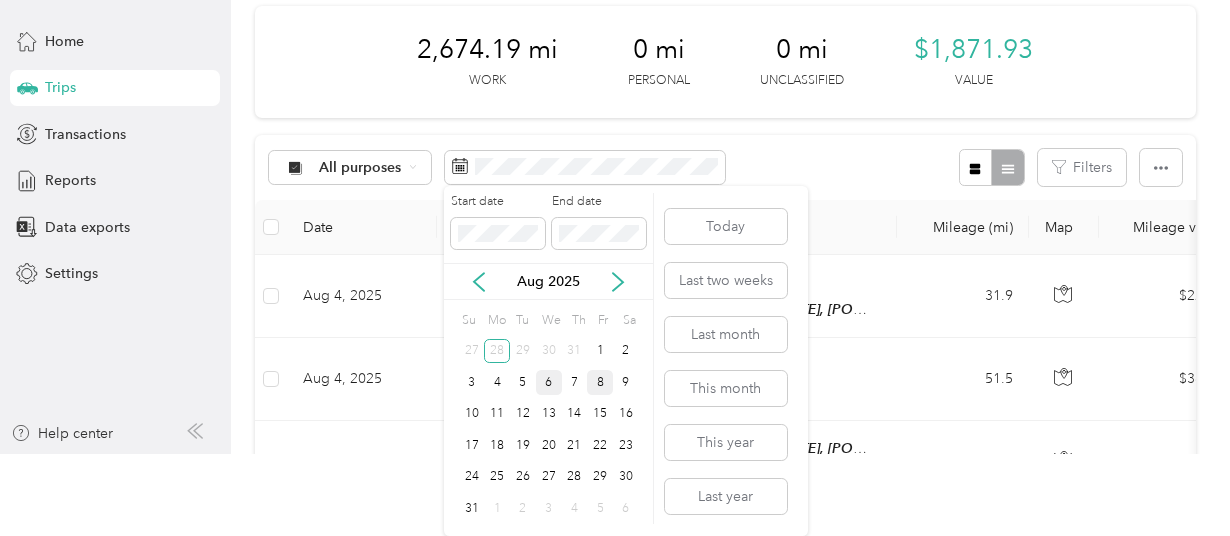 click on "8" at bounding box center (600, 382) 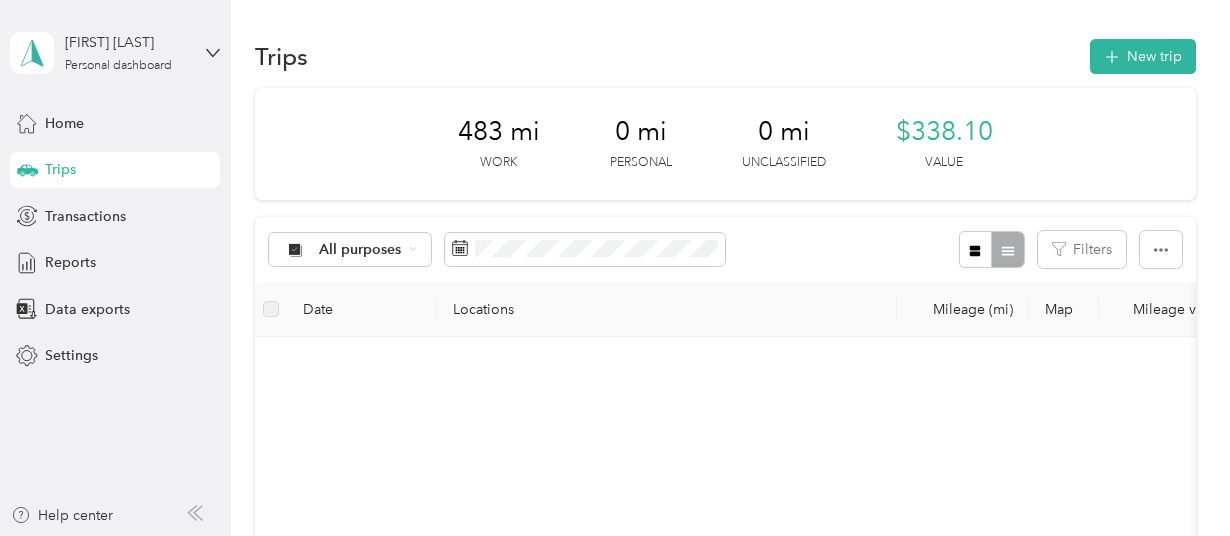 scroll, scrollTop: 0, scrollLeft: 0, axis: both 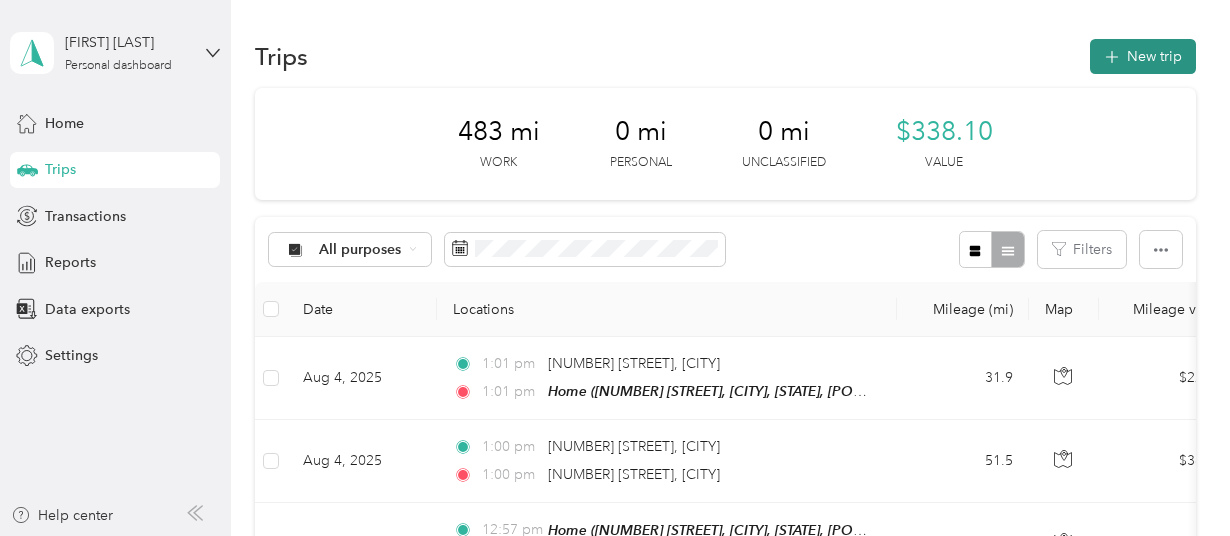 click on "New trip" at bounding box center (1143, 56) 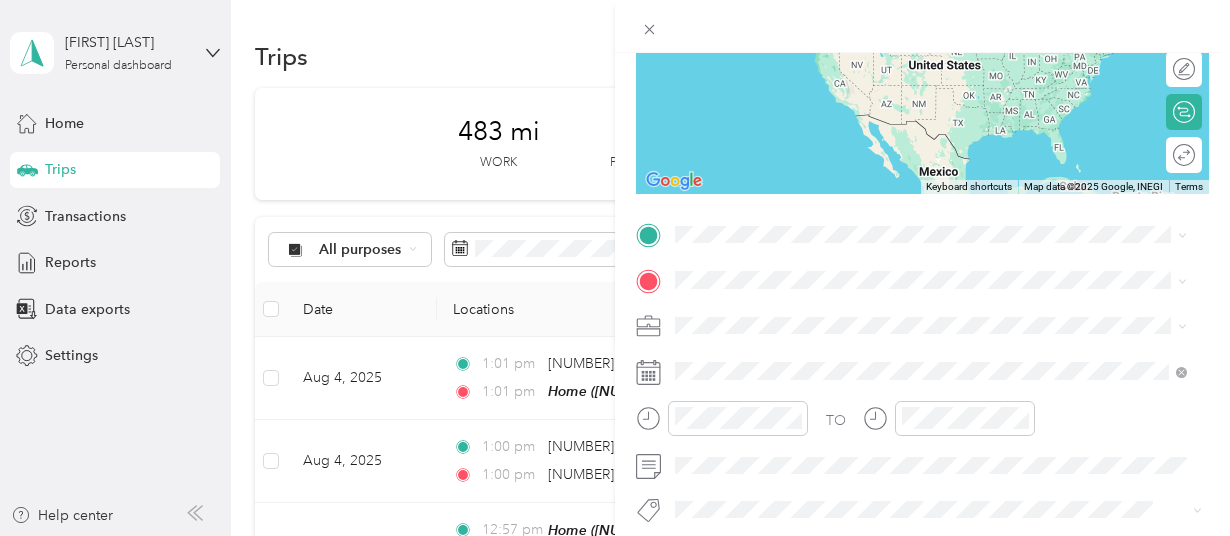 scroll, scrollTop: 264, scrollLeft: 0, axis: vertical 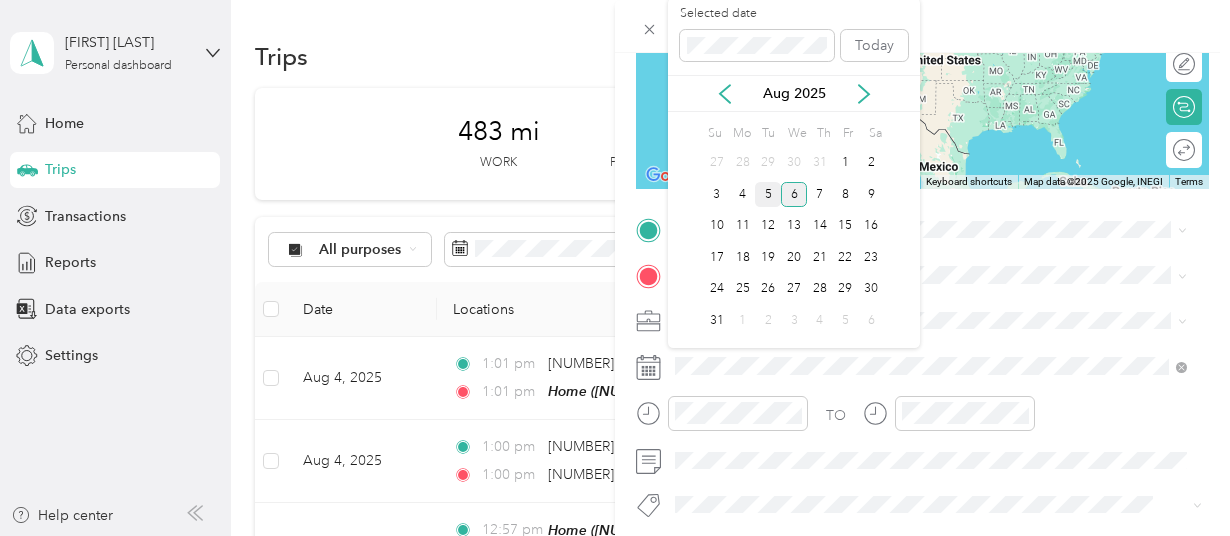 click on "5" at bounding box center [768, 194] 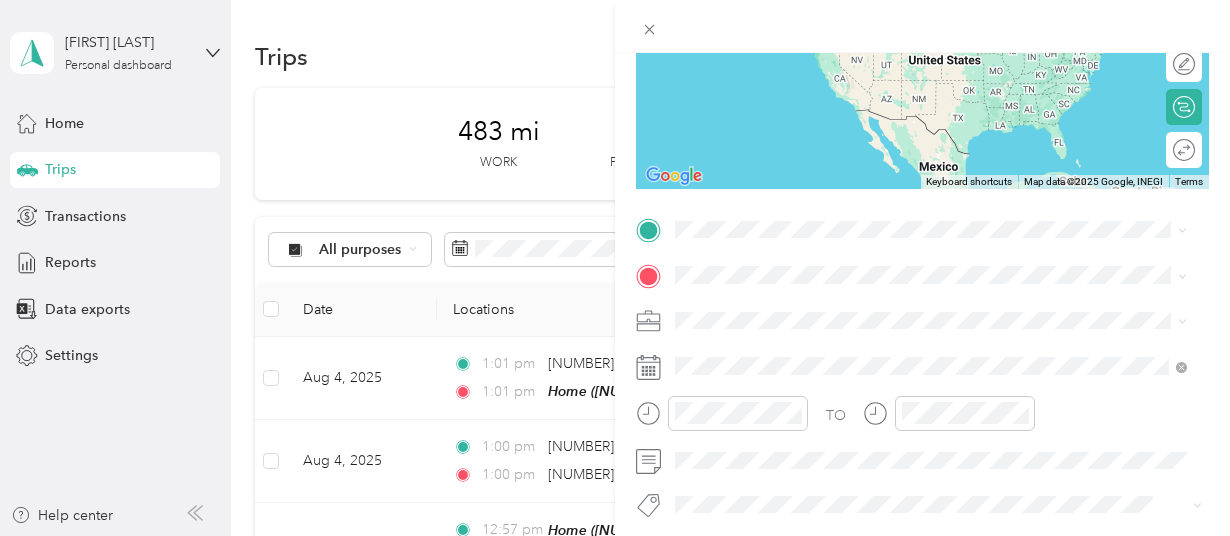 click on "Home ([NUMBER] [STREET], [CITY], [STATE], [POSTAL_CODE], [CITY], [STATE])" at bounding box center [936, 313] 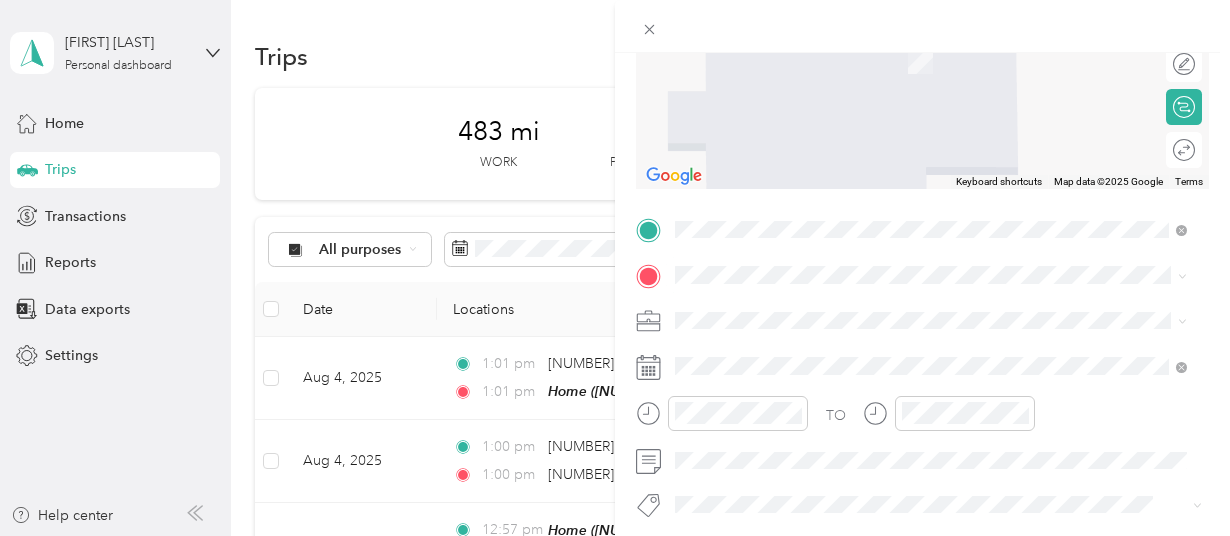 click on "[NUMBER] [STREET]
[CITY], [STATE] [POSTAL_CODE], [COUNTRY]" at bounding box center [931, 29] 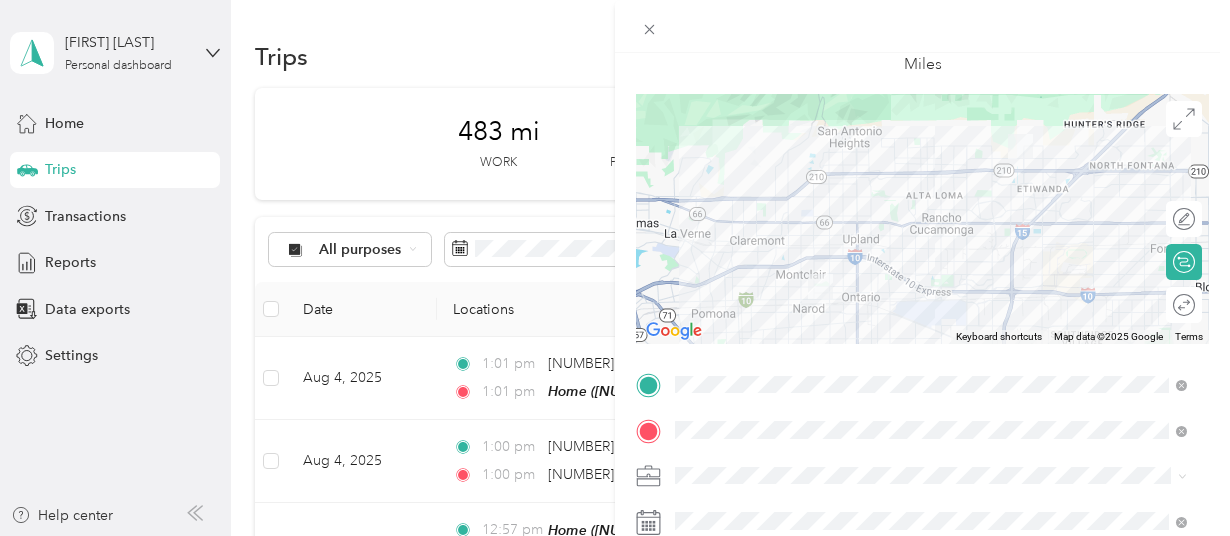 scroll, scrollTop: 0, scrollLeft: 0, axis: both 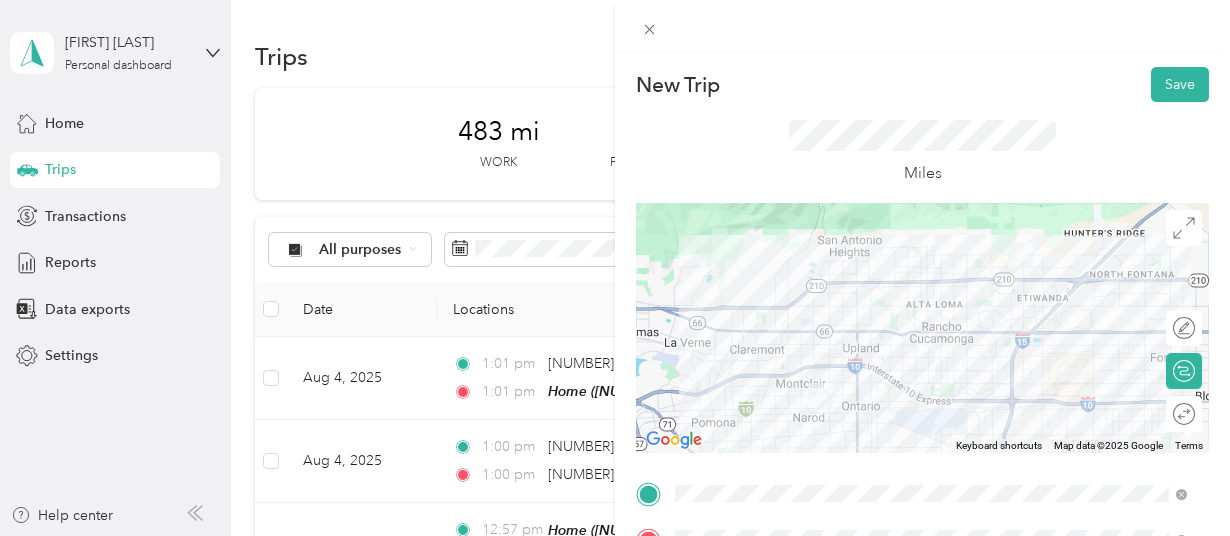 click at bounding box center (922, 328) 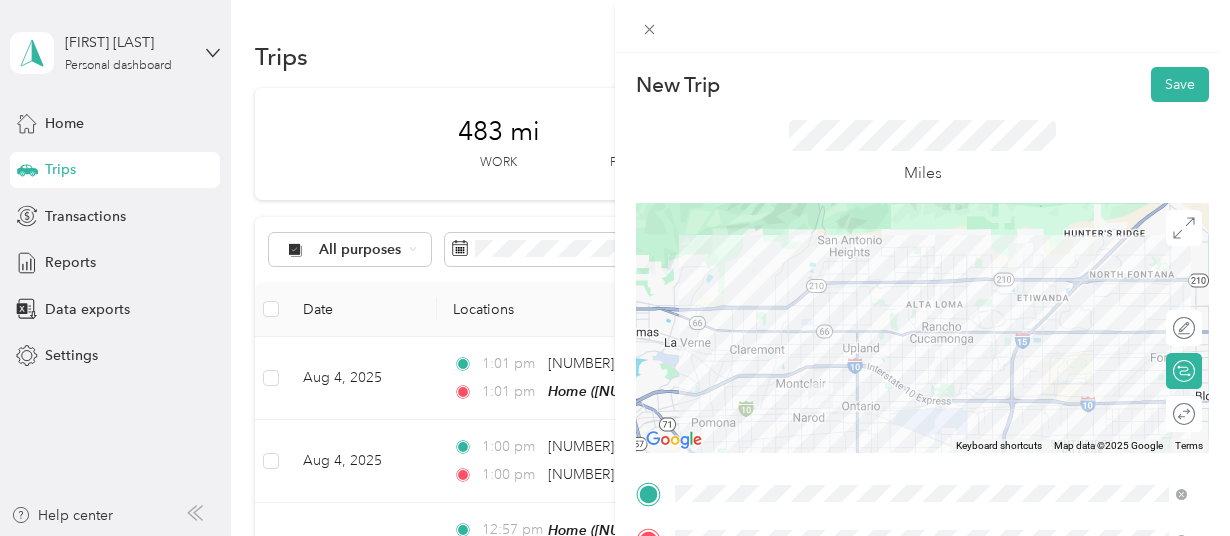click at bounding box center [922, 328] 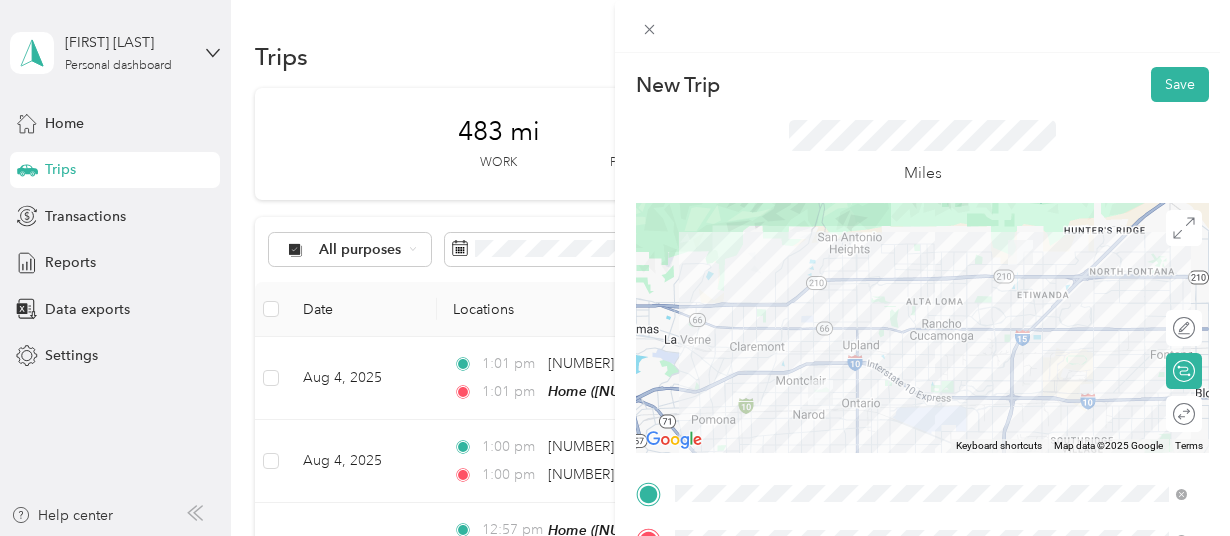 click at bounding box center [922, 328] 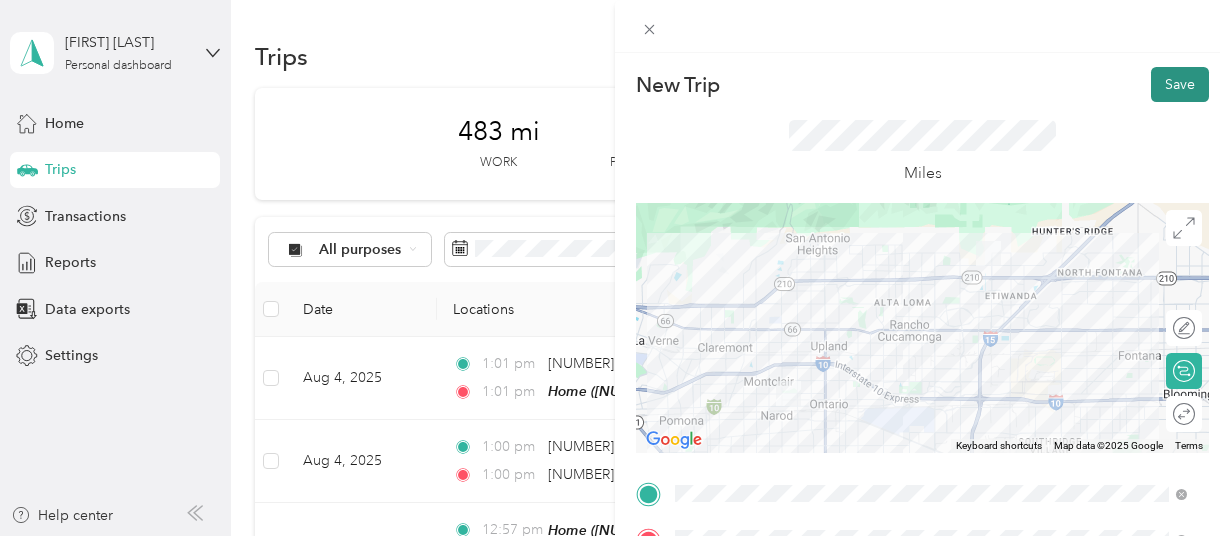 click on "Save" at bounding box center [1180, 84] 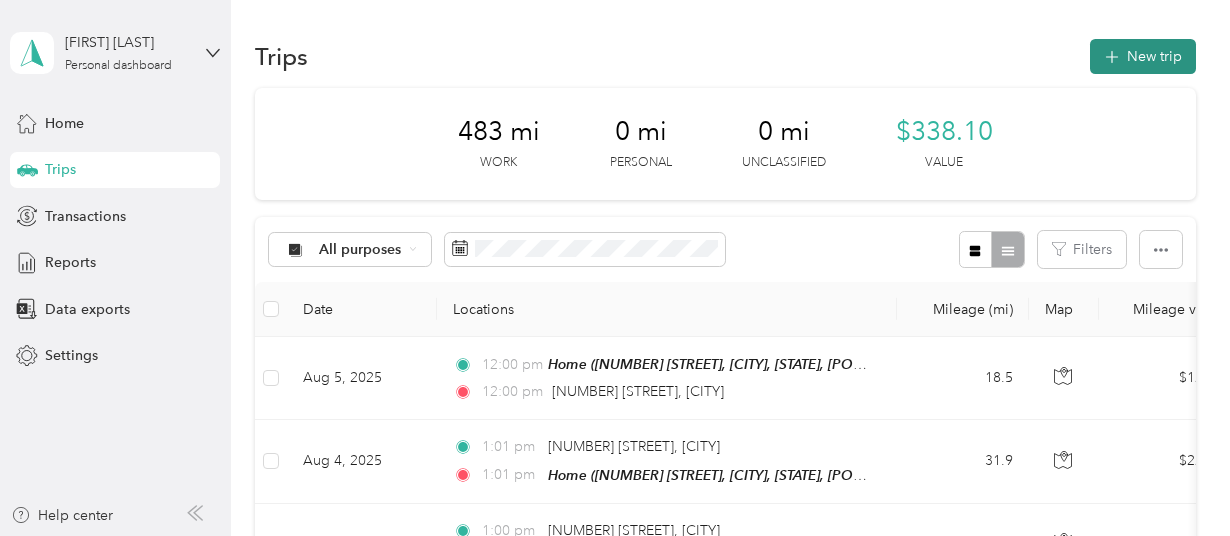 click on "New trip" at bounding box center [1143, 56] 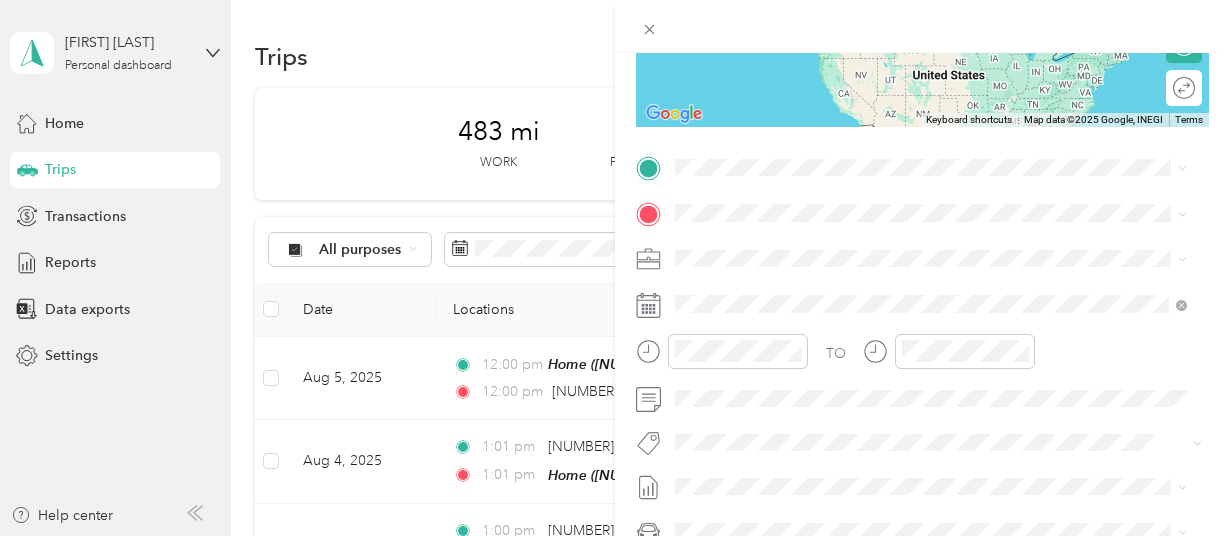 scroll, scrollTop: 339, scrollLeft: 0, axis: vertical 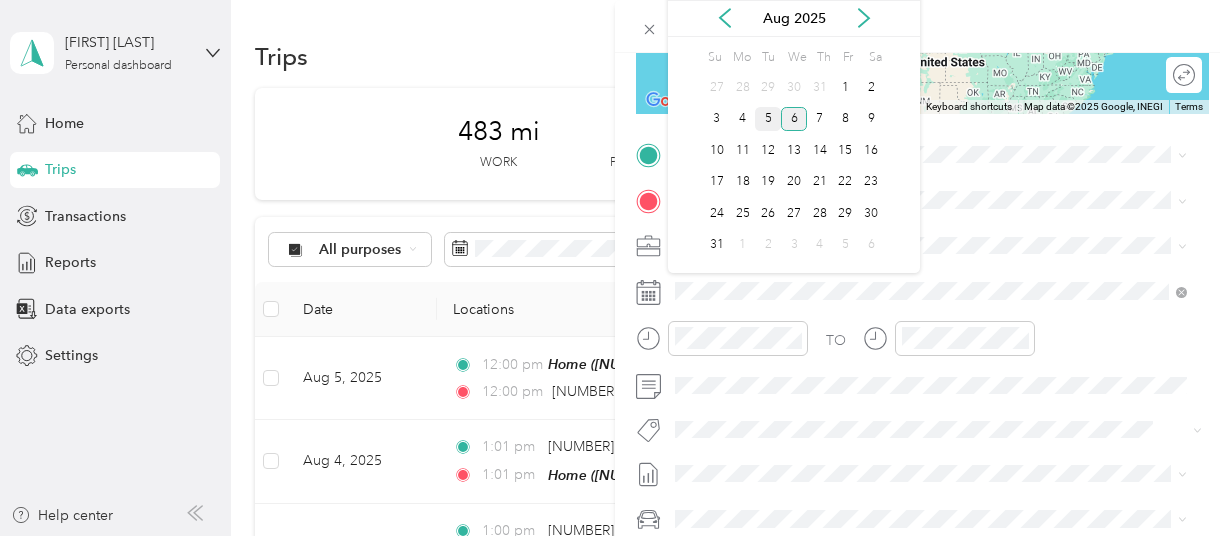 click on "5" at bounding box center [768, 119] 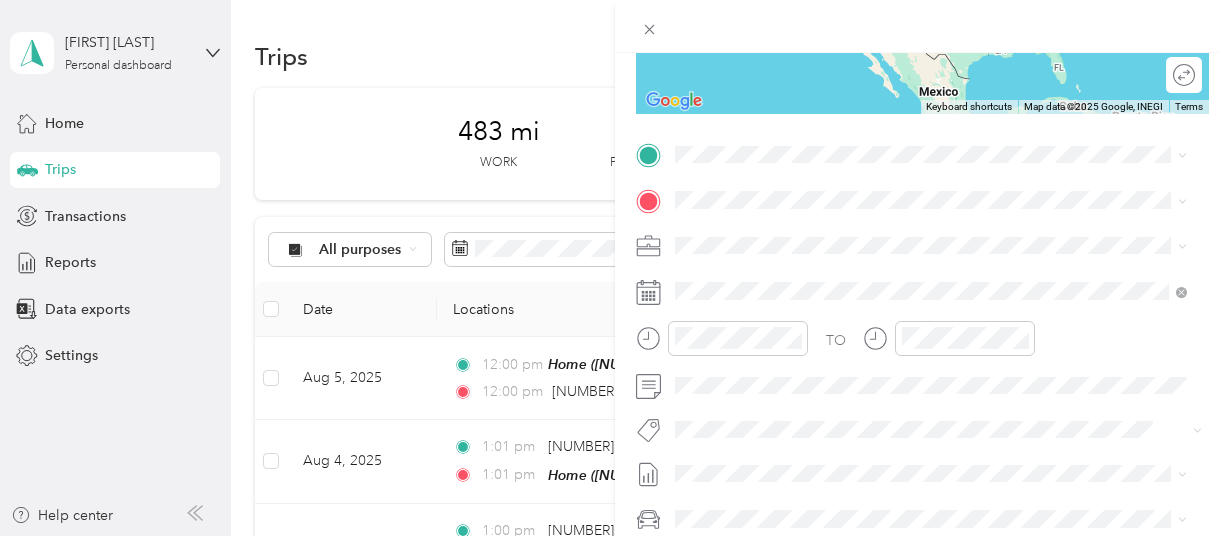 click on "[NUMBER] [STREET]
[CITY], [STATE] [POSTAL_CODE], [COUNTRY]" at bounding box center [857, 230] 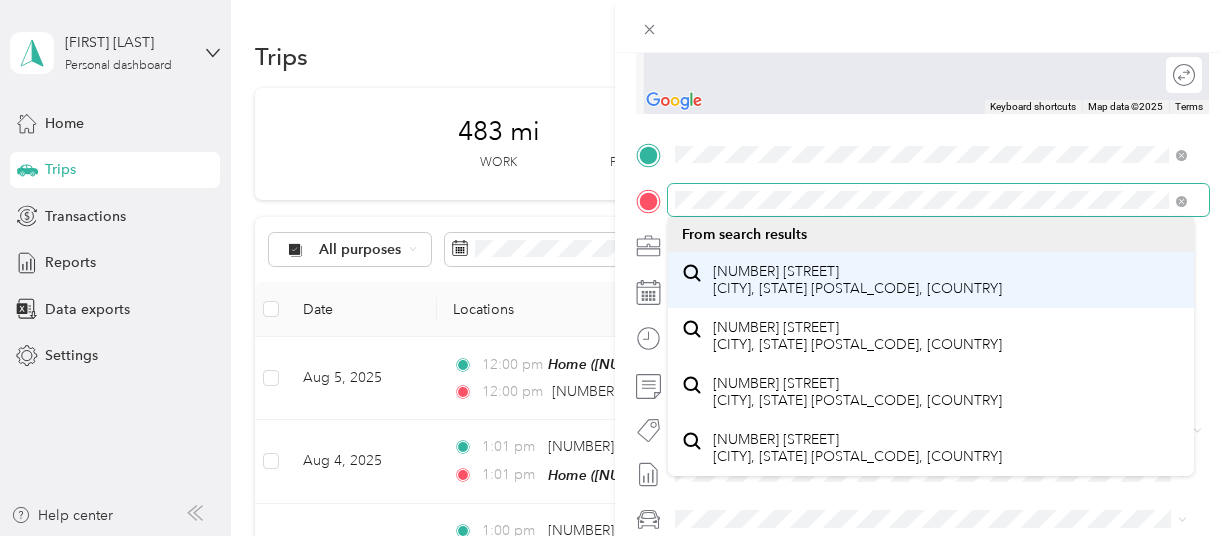 click on "Home ([NUMBER] [STREET], [CITY], [STATE], [POSTAL_CODE], [CITY], [STATE])" at bounding box center (610, 536) 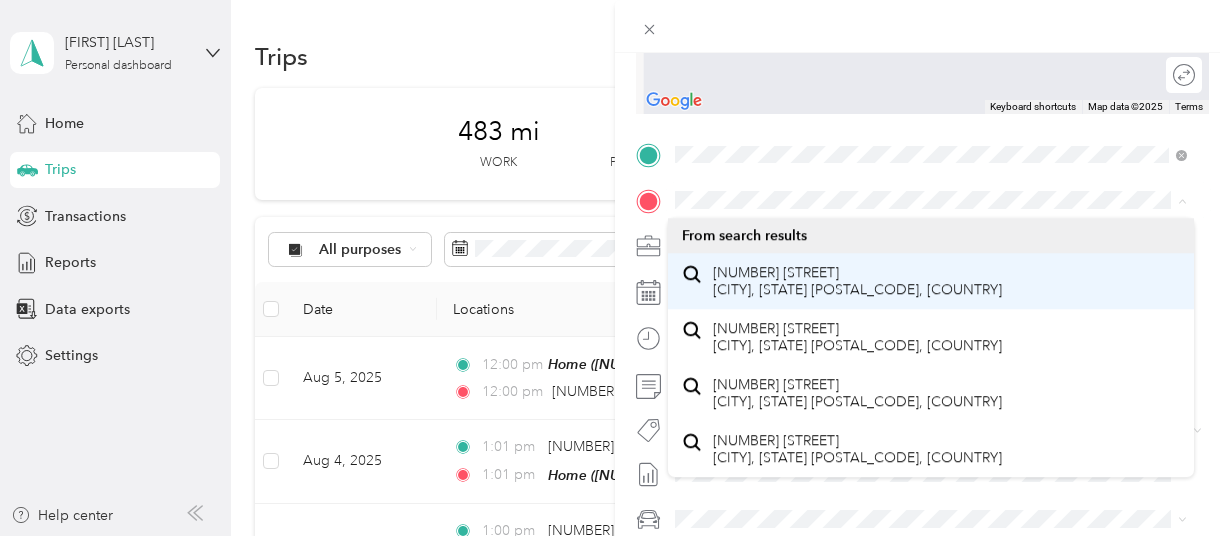 click on "[NUMBER] [STREET]
[CITY], [STATE] [POSTAL_CODE], [COUNTRY]" at bounding box center (857, 281) 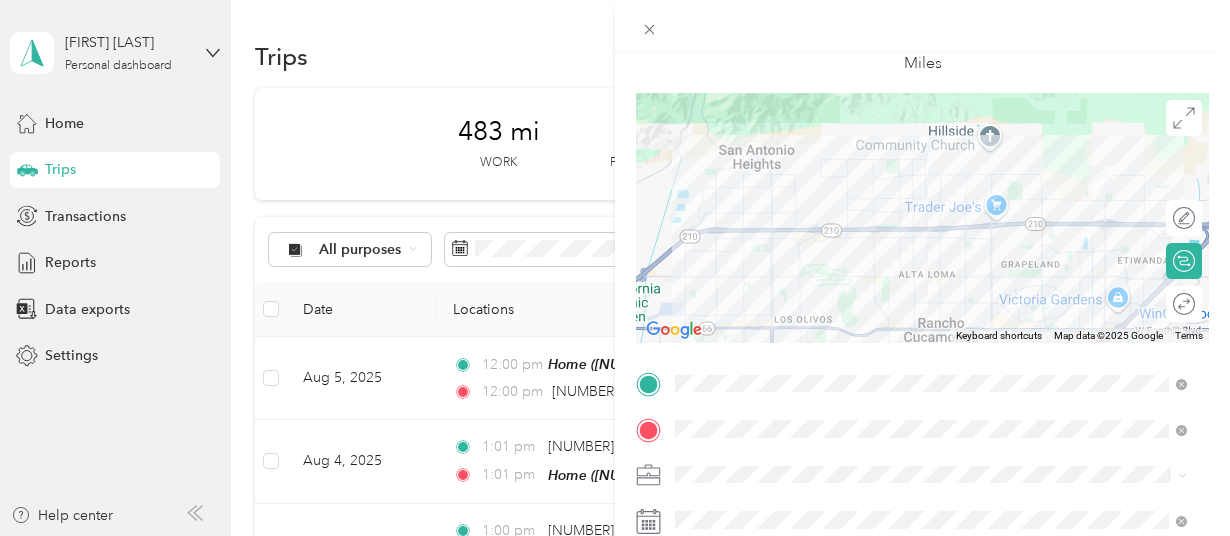 scroll, scrollTop: 0, scrollLeft: 0, axis: both 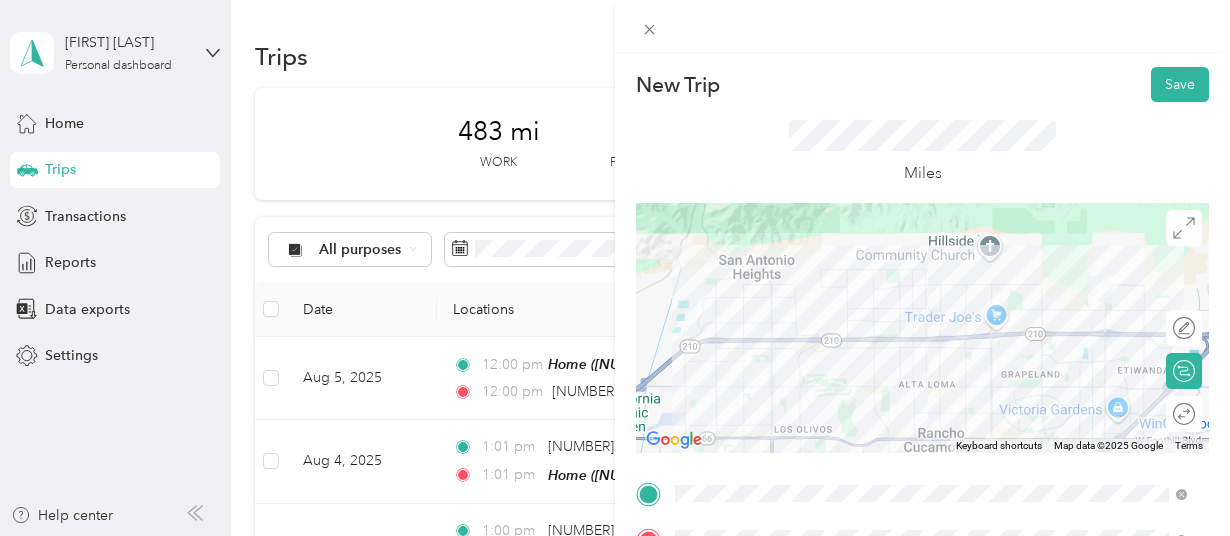 click at bounding box center (922, 328) 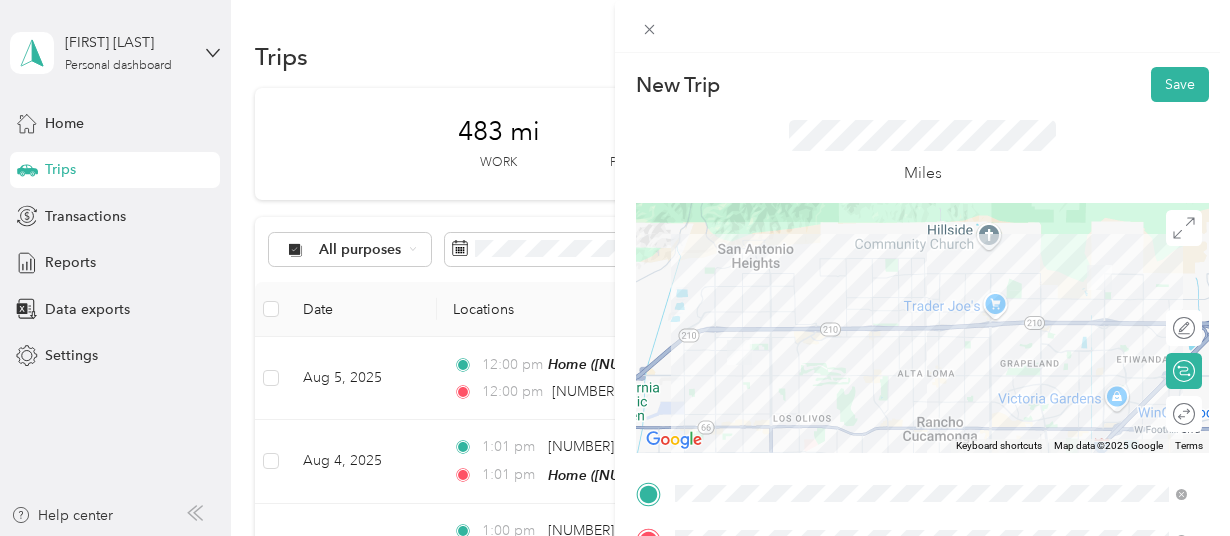 click at bounding box center [922, 328] 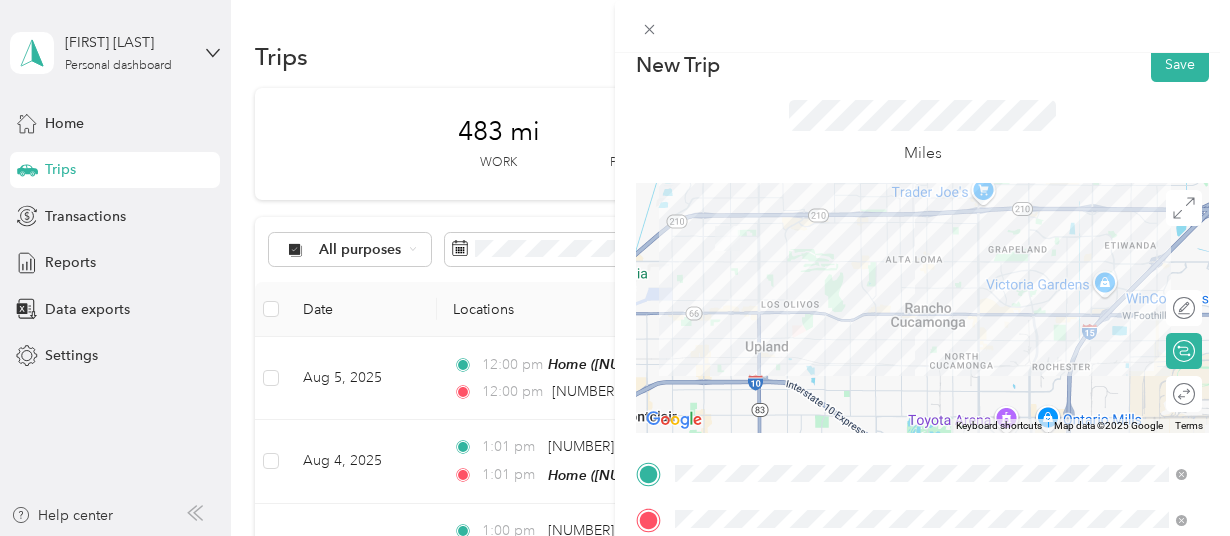 scroll, scrollTop: 0, scrollLeft: 0, axis: both 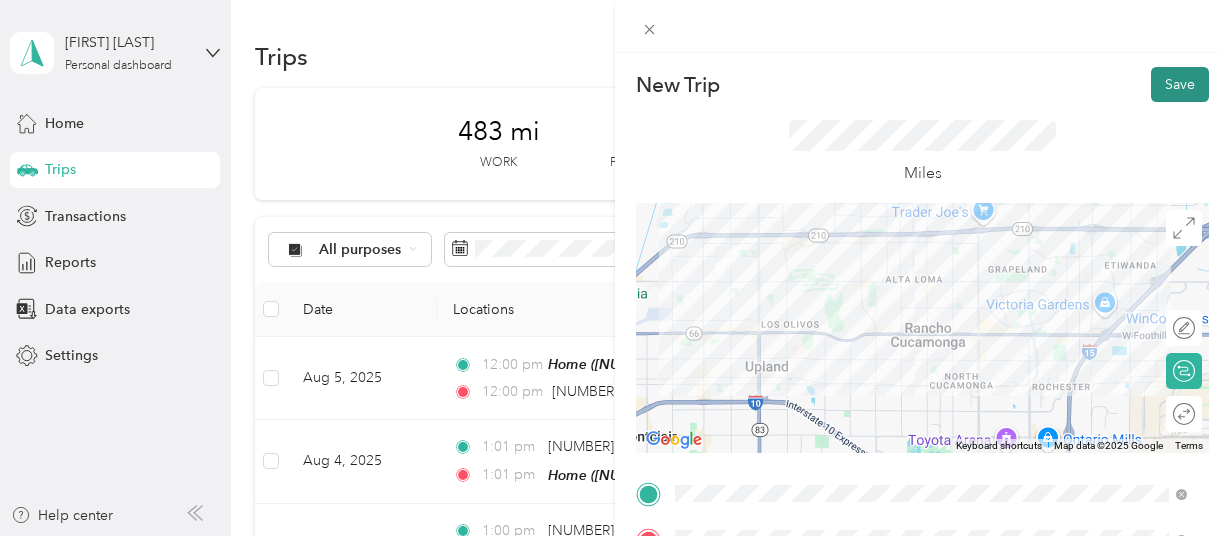 click on "Save" at bounding box center (1180, 84) 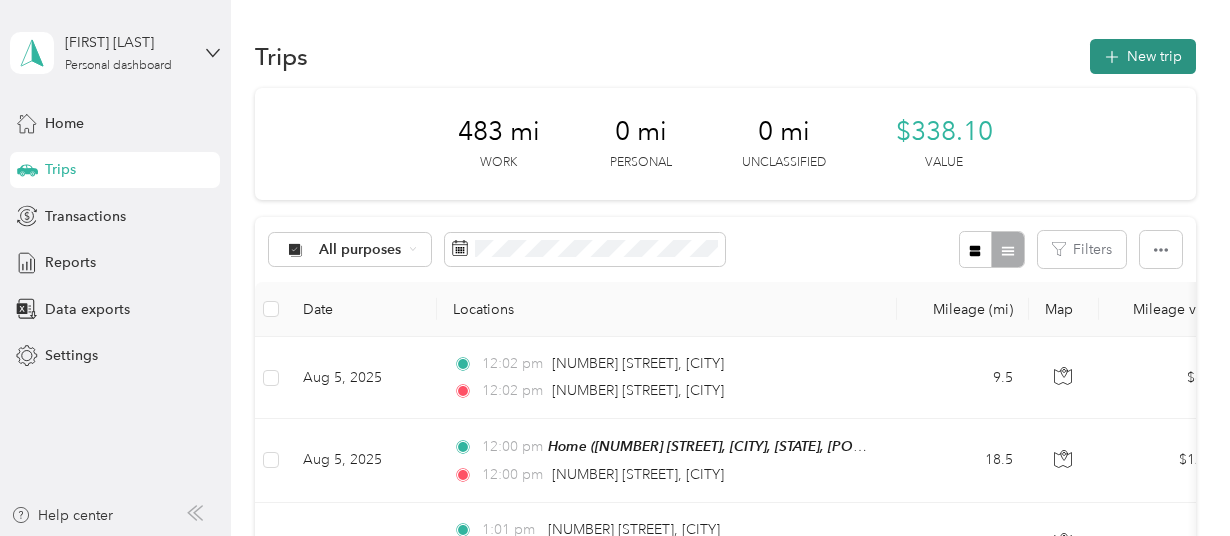 click on "New trip" at bounding box center [1143, 56] 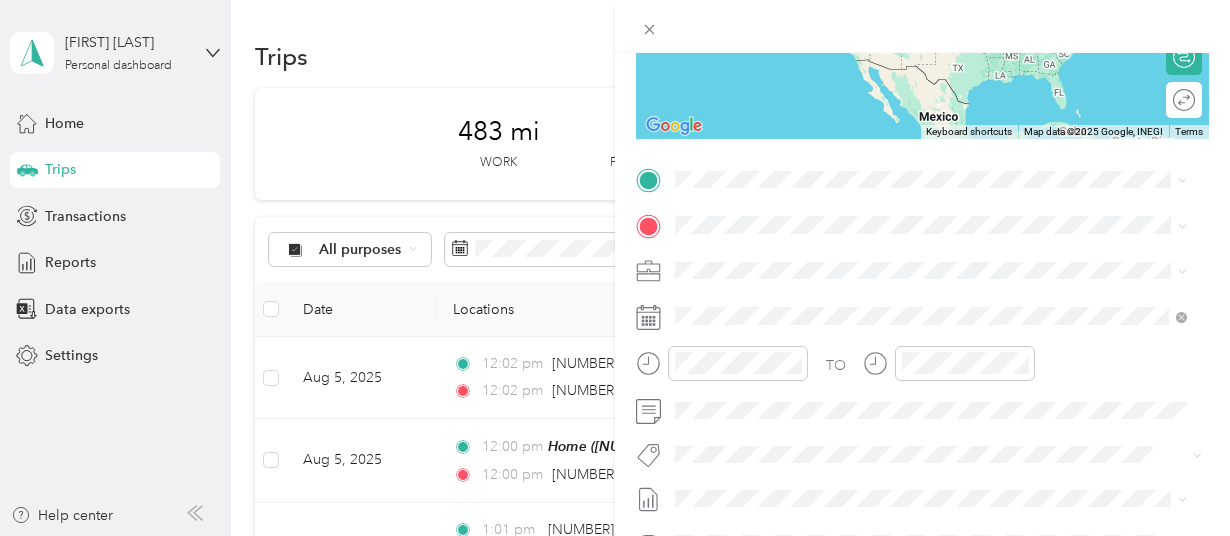 scroll, scrollTop: 315, scrollLeft: 0, axis: vertical 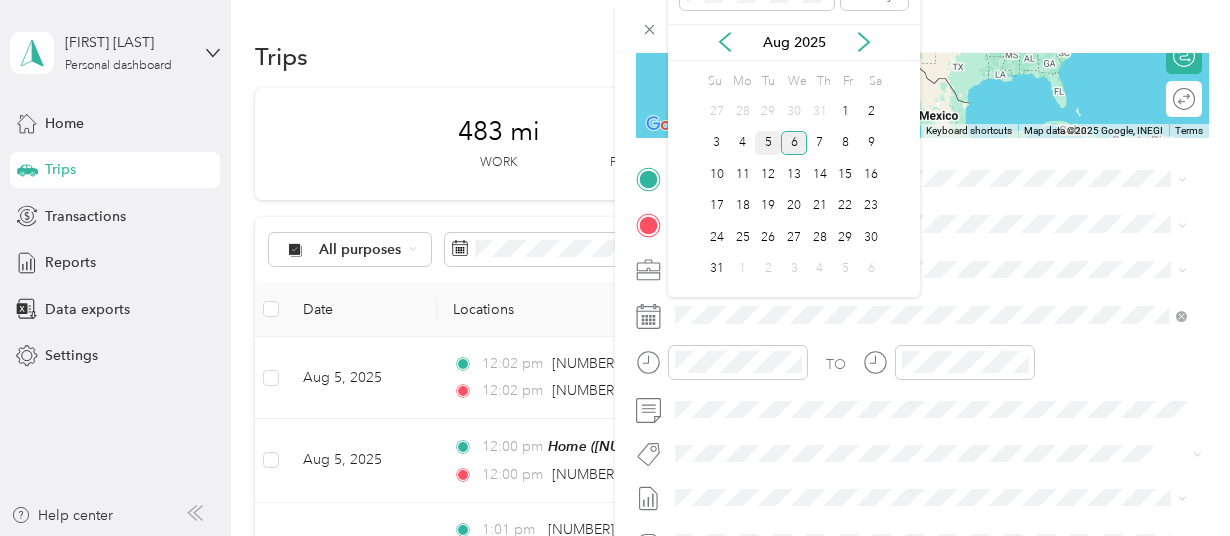 click on "5" at bounding box center (768, 143) 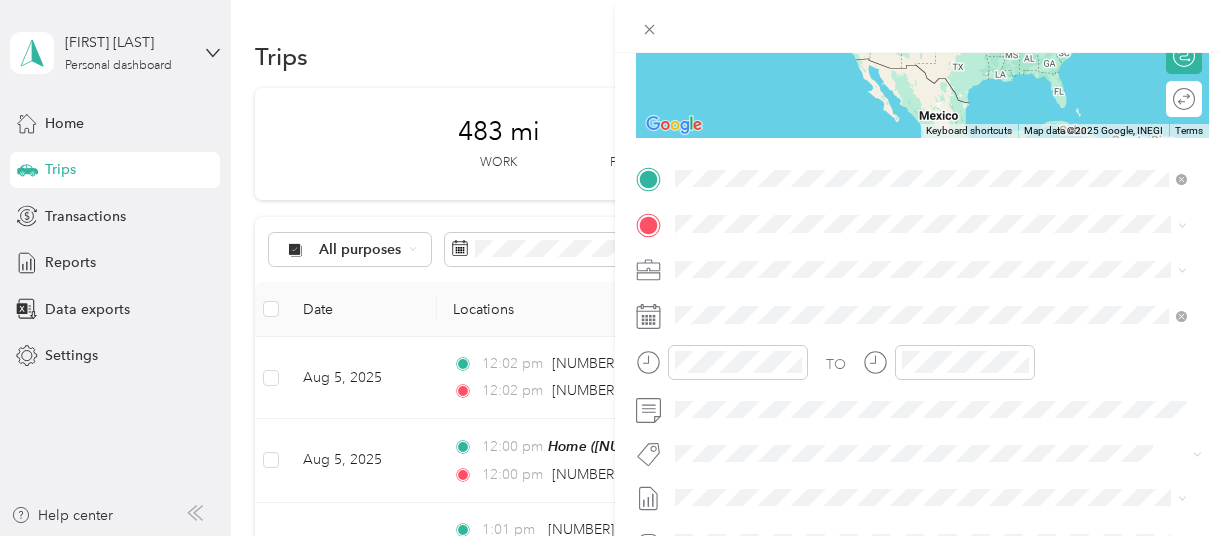 click on "[NUMBER] [STREET]
[CITY], [STATE] [POSTAL_CODE], [COUNTRY]" at bounding box center (857, 258) 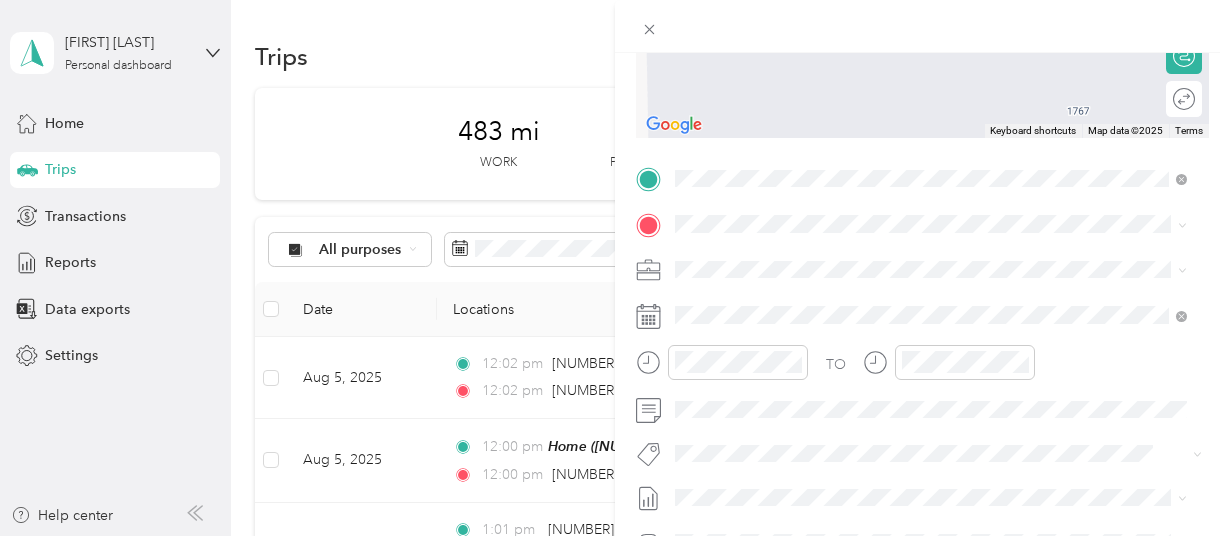 click on "[NUMBER] [STREET]
[CITY], [STATE] [POSTAL_CODE], [COUNTRY]" at bounding box center (857, 296) 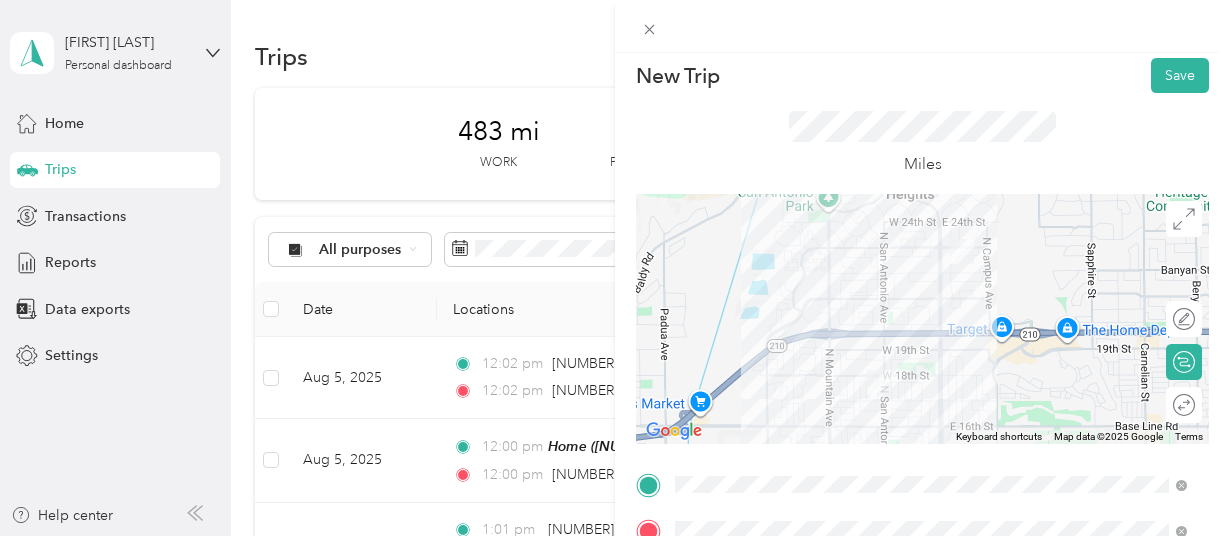 scroll, scrollTop: 0, scrollLeft: 0, axis: both 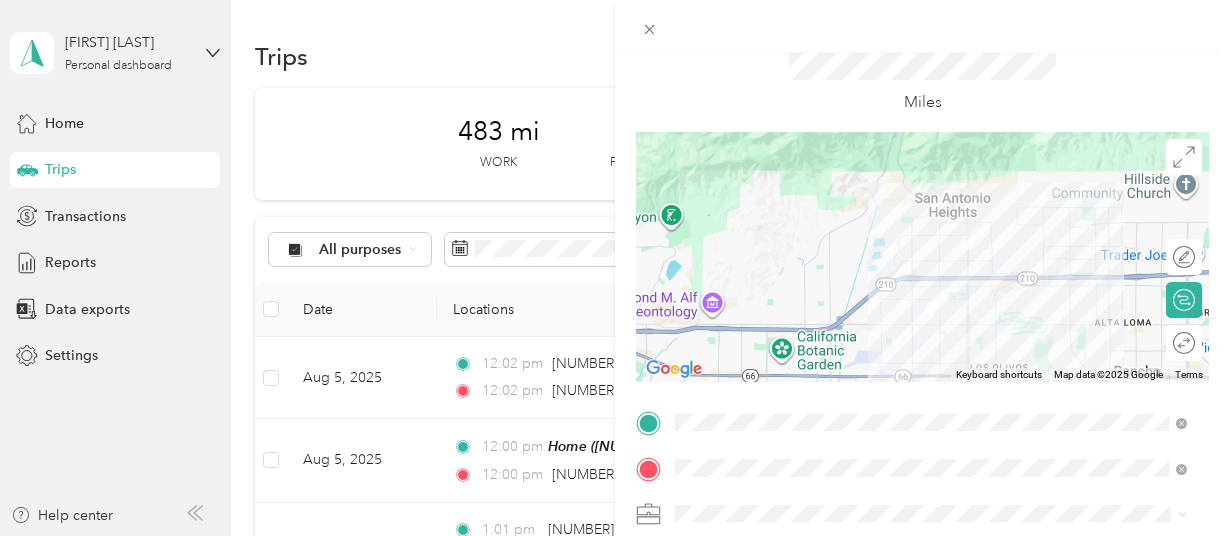 click at bounding box center [936, 301] 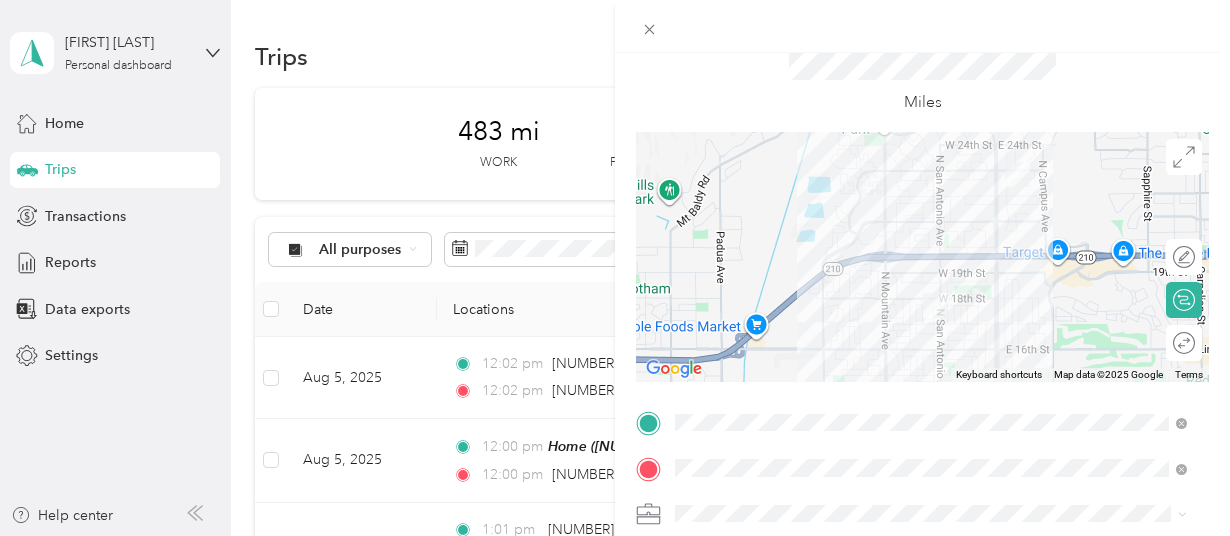 click at bounding box center (935, 305) 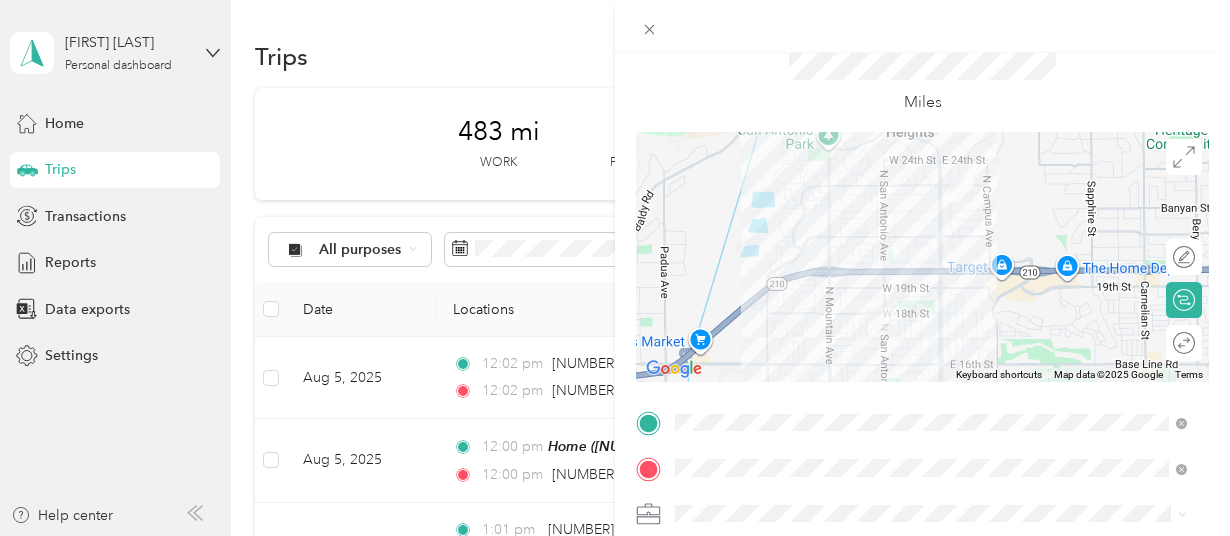 click at bounding box center [922, 257] 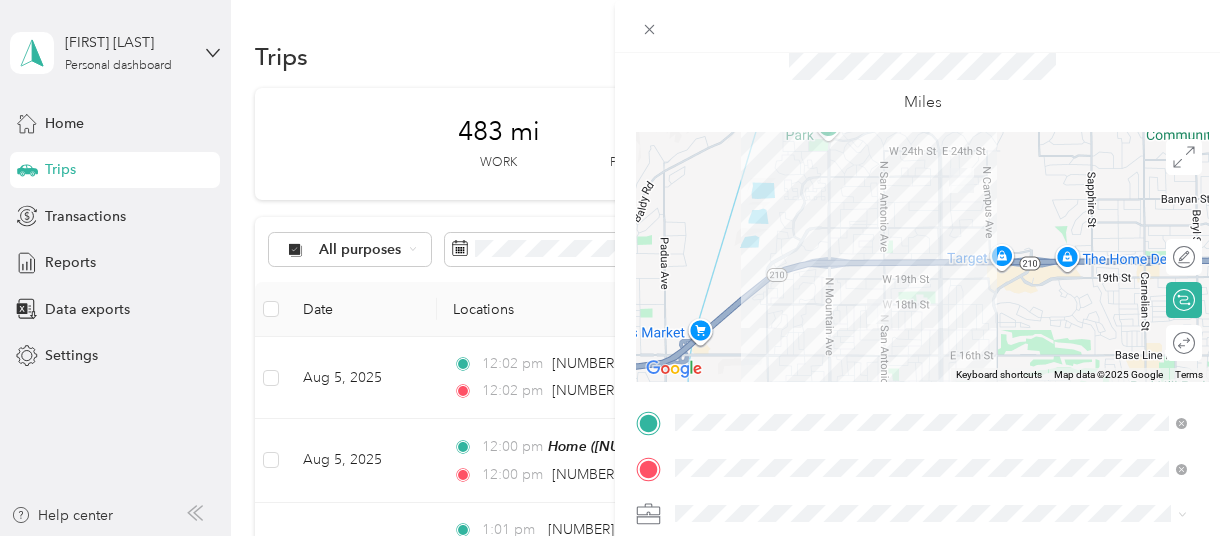 click at bounding box center [879, 311] 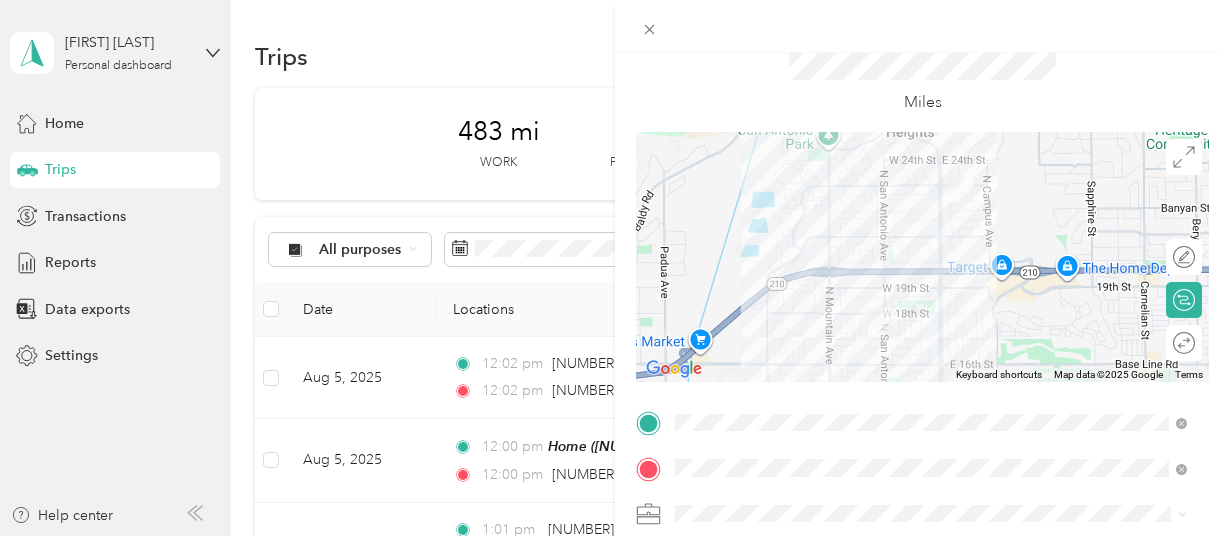 click at bounding box center (922, 257) 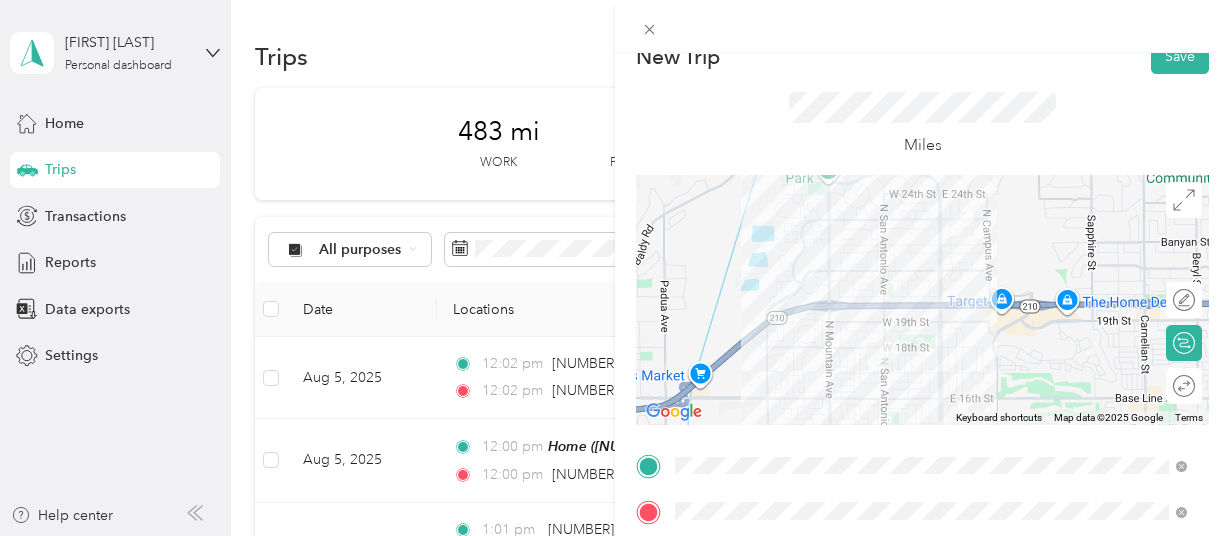 scroll, scrollTop: 0, scrollLeft: 0, axis: both 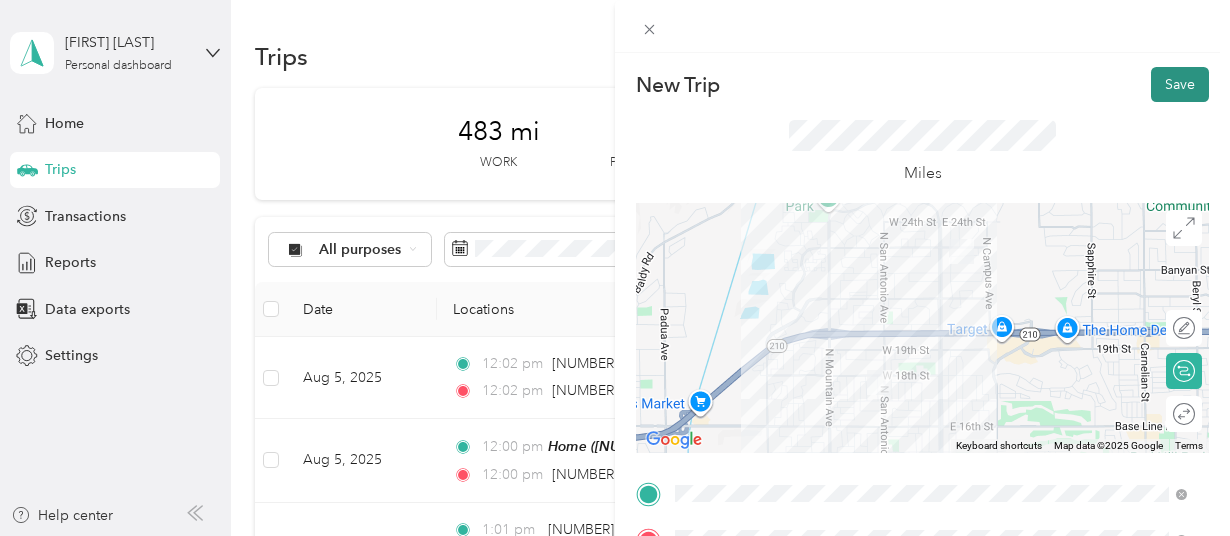 click on "Save" at bounding box center (1180, 84) 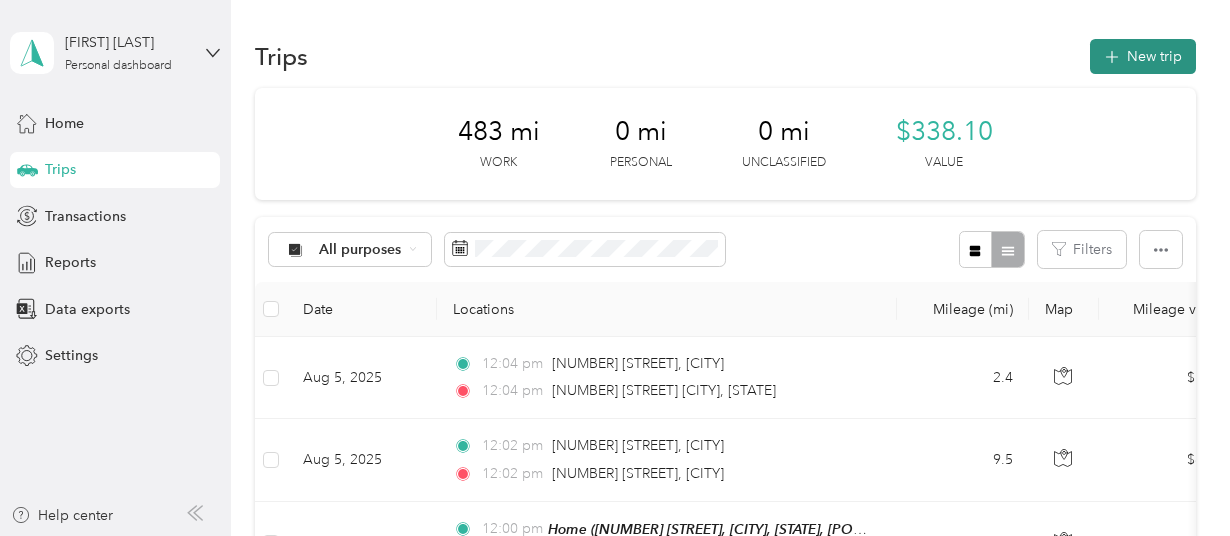 click on "New trip" at bounding box center (1143, 56) 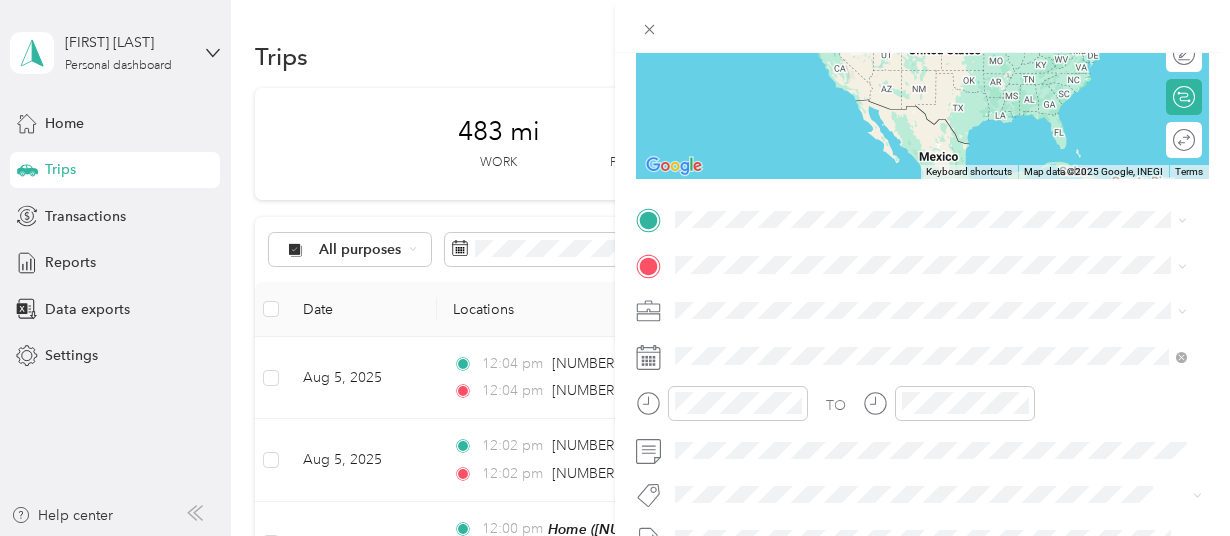 scroll, scrollTop: 278, scrollLeft: 0, axis: vertical 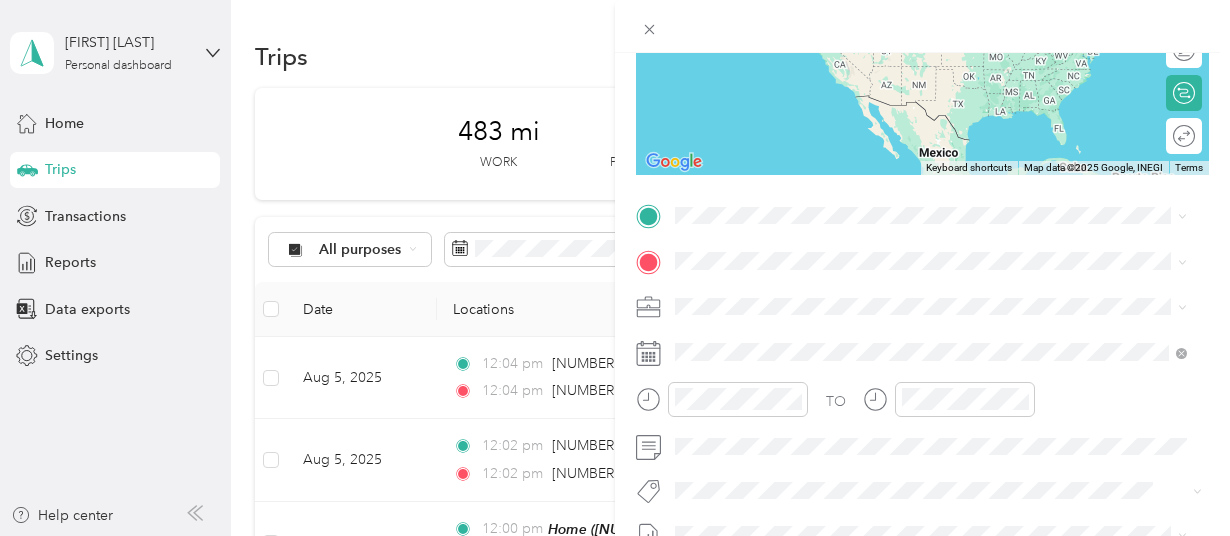 click on "[NUMBER] [STREET]
[CITY], [STATE] [POSTAL_CODE], [COUNTRY]" at bounding box center [857, 286] 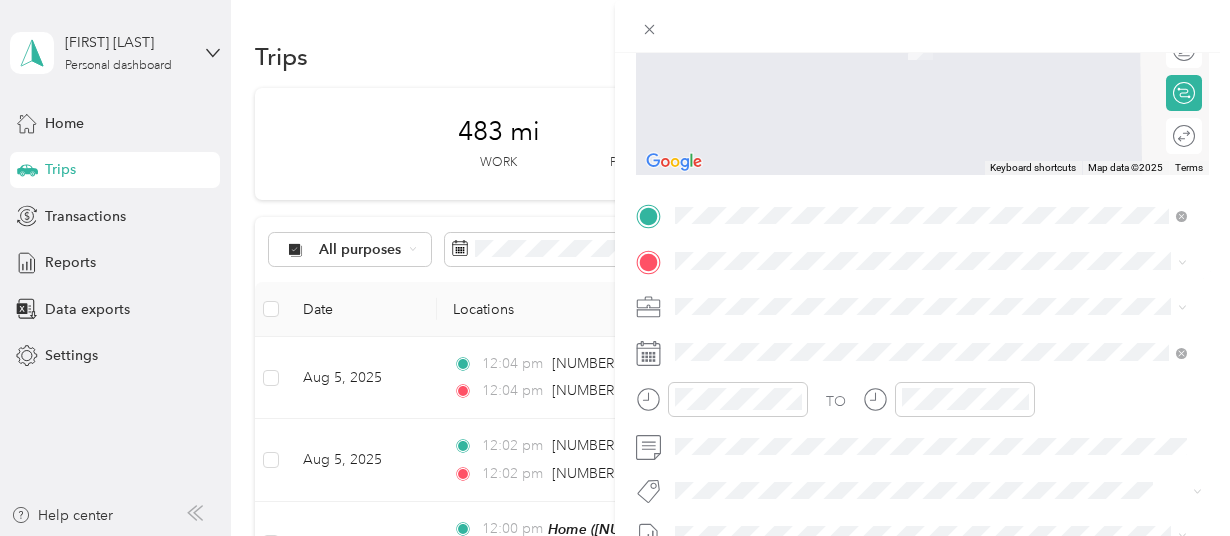 click on "Home ([NUMBER] [STREET], [CITY], [STATE], [POSTAL_CODE], [CITY], [STATE])" at bounding box center (936, 340) 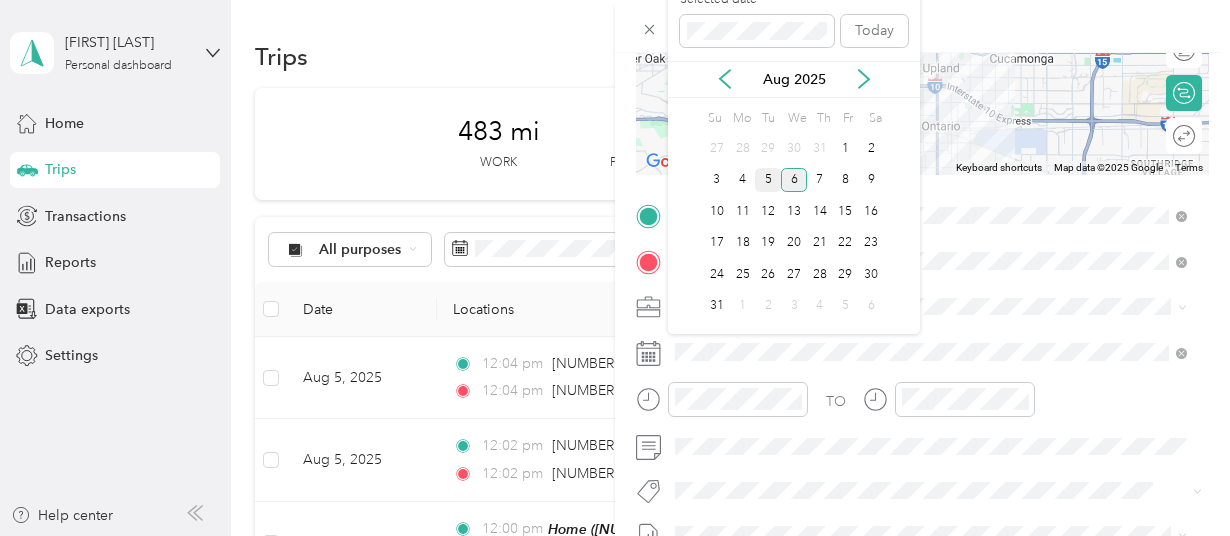 click on "5" at bounding box center [768, 180] 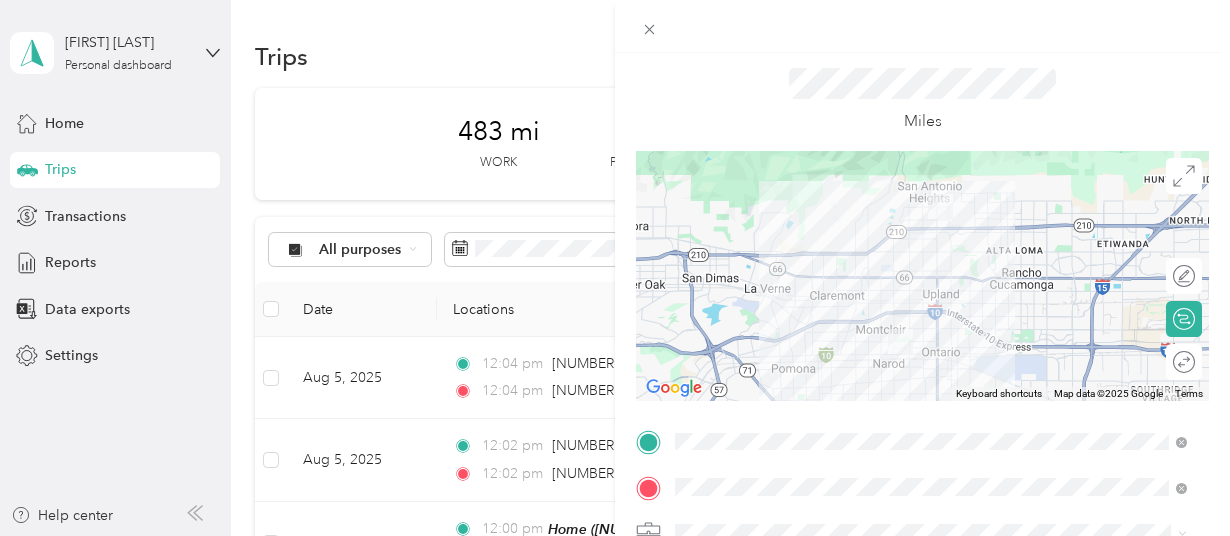 scroll, scrollTop: 43, scrollLeft: 0, axis: vertical 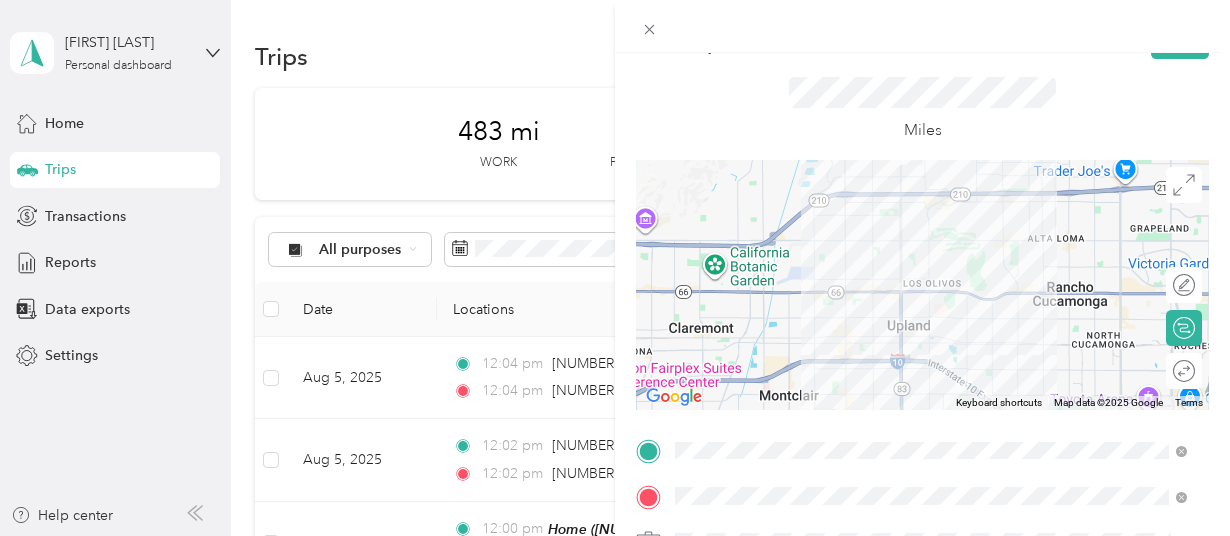 click at bounding box center (922, 285) 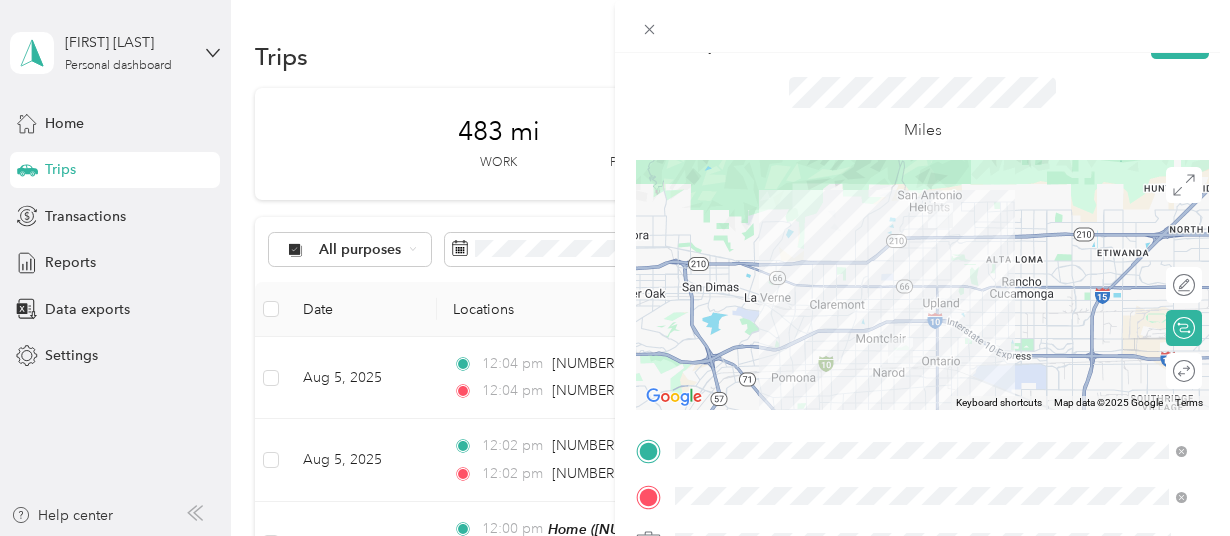 click at bounding box center [900, 350] 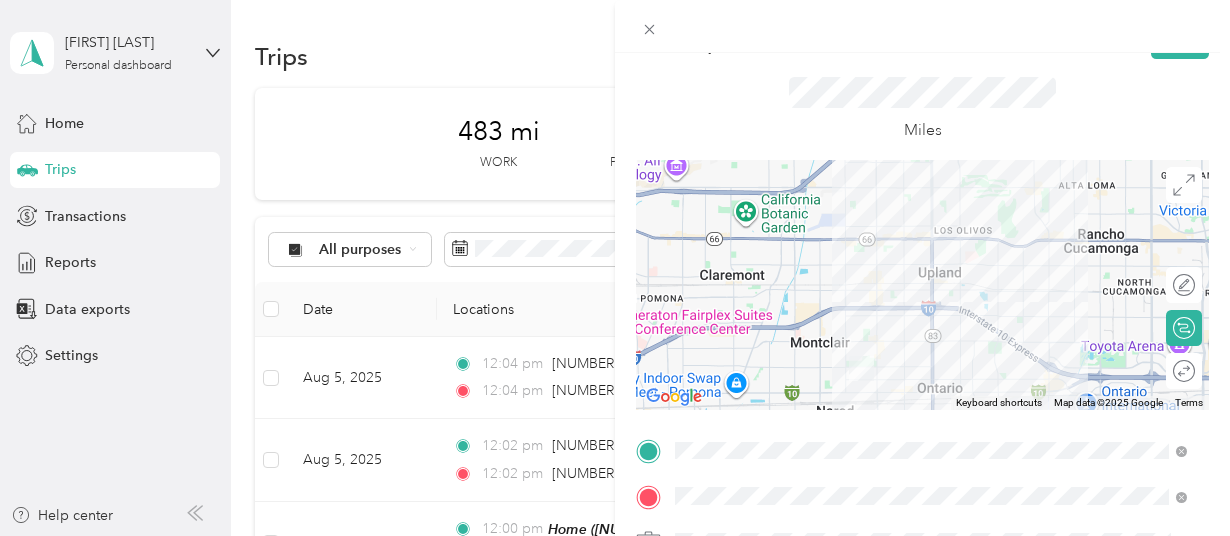 click at bounding box center (922, 285) 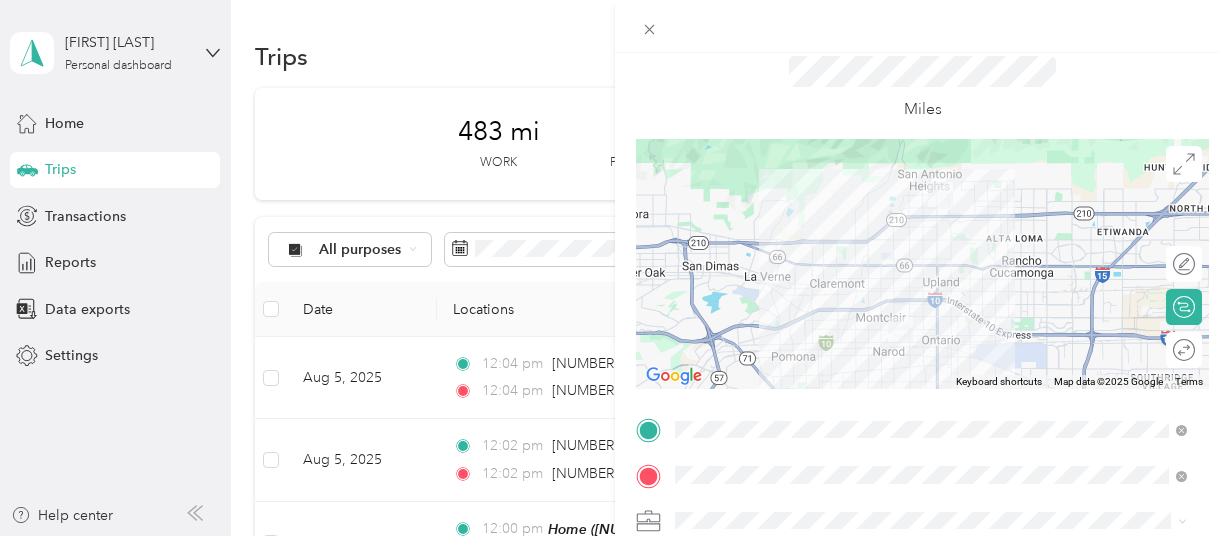 scroll, scrollTop: 0, scrollLeft: 0, axis: both 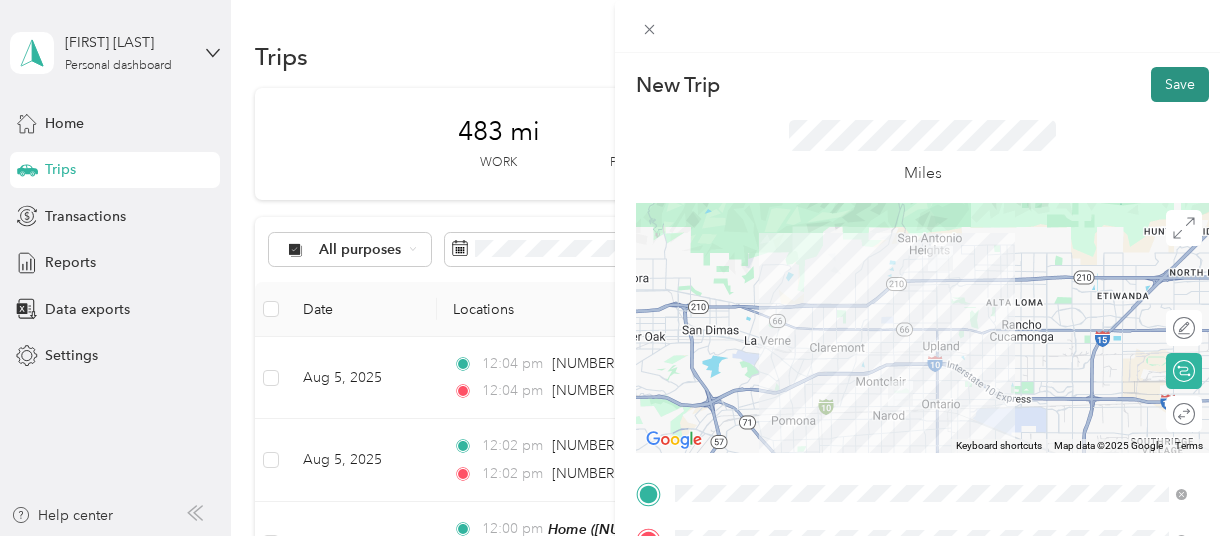 click on "Save" at bounding box center (1180, 84) 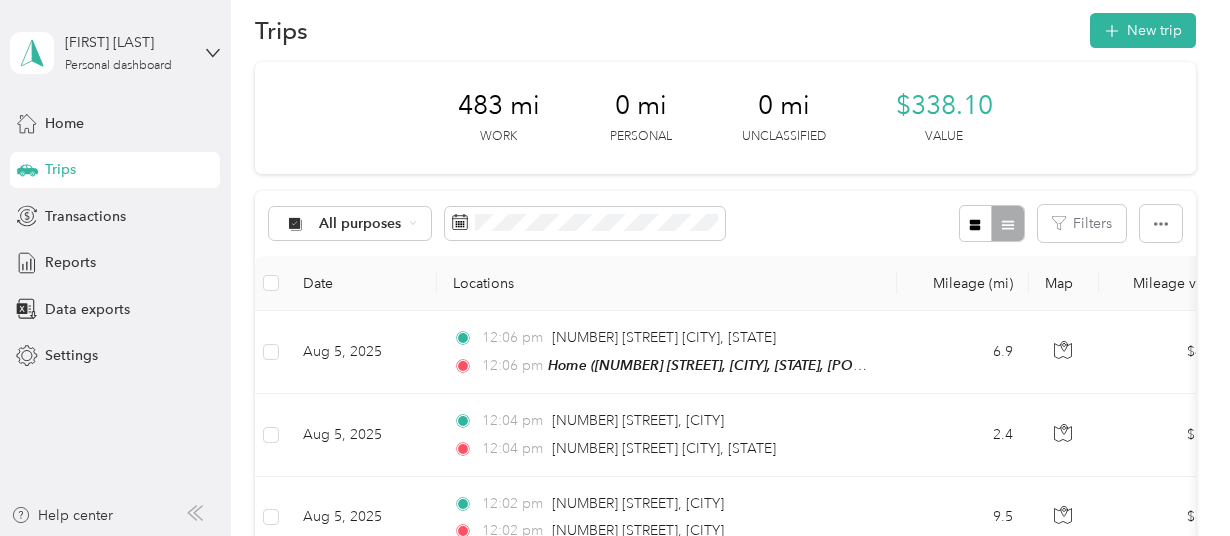 scroll, scrollTop: 0, scrollLeft: 0, axis: both 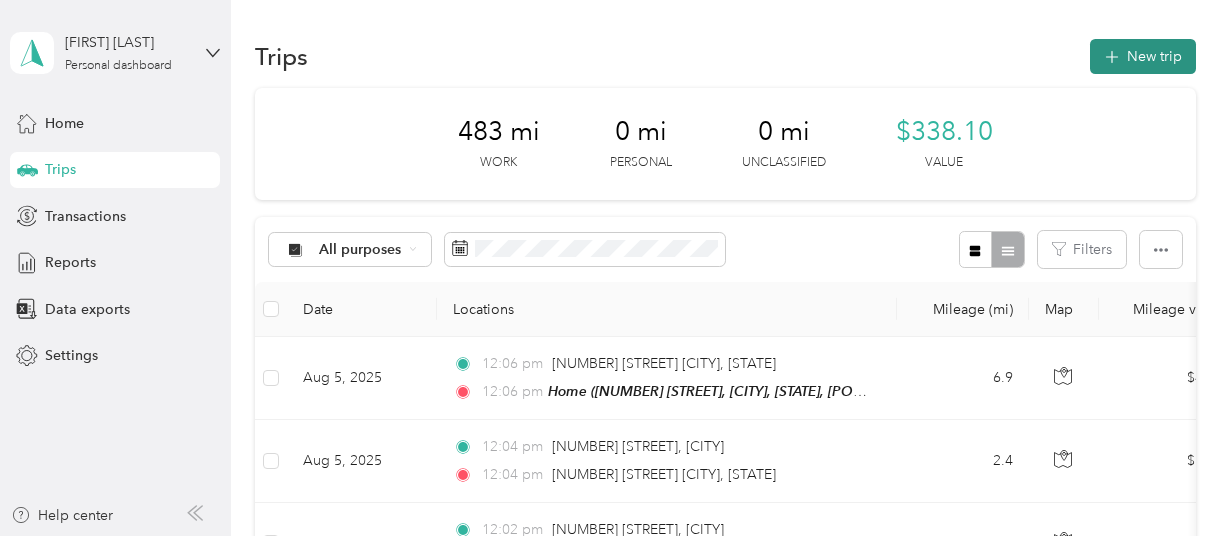 click on "New trip" at bounding box center (1143, 56) 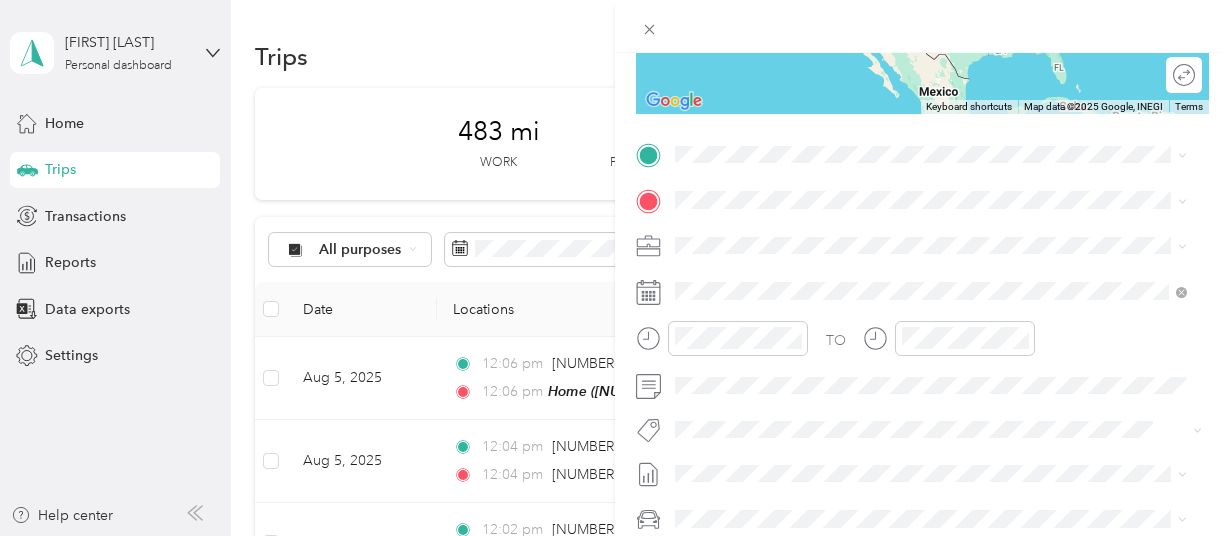 scroll, scrollTop: 348, scrollLeft: 0, axis: vertical 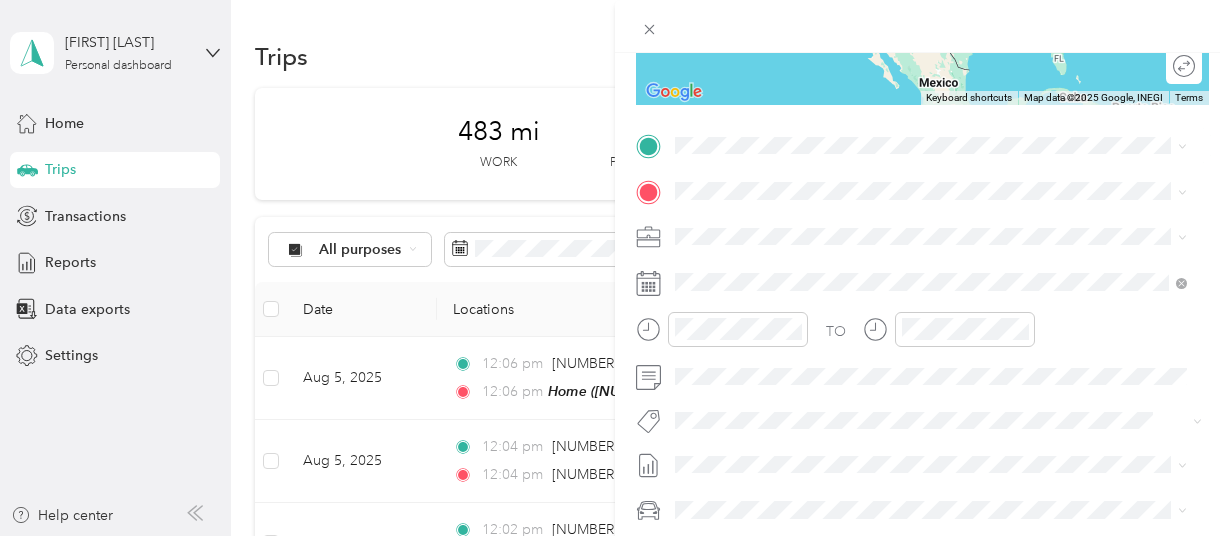 click on "Home ([NUMBER] [STREET], [CITY], [STATE], [POSTAL_CODE], [CITY], [STATE])" at bounding box center (931, 229) 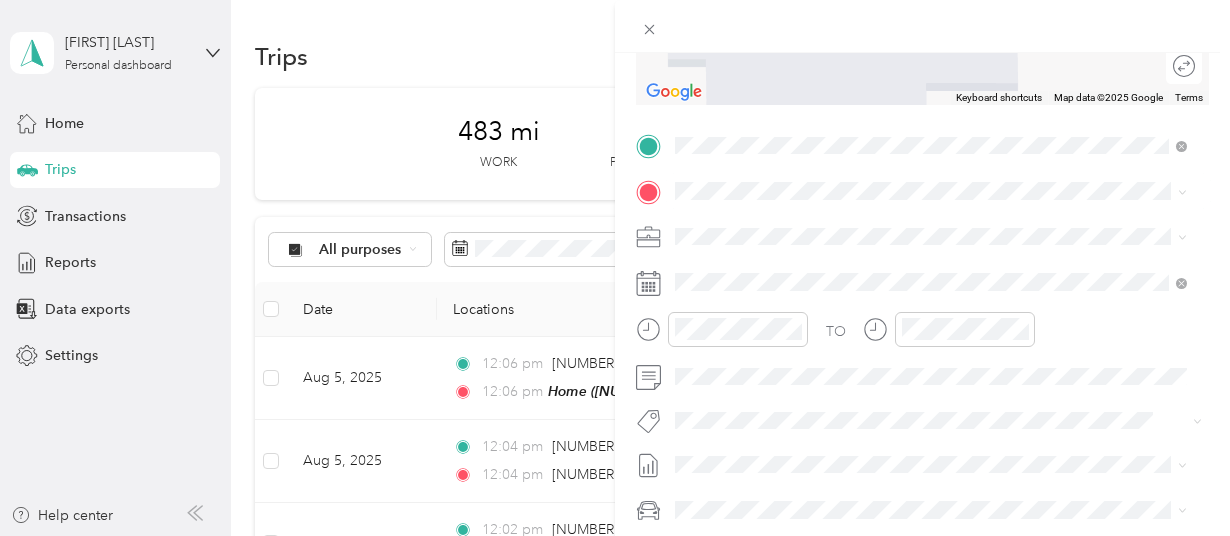 click on "[NUMBER] [STREET]
[CITY], [STATE] [POSTAL_CODE], [COUNTRY]" at bounding box center (857, 266) 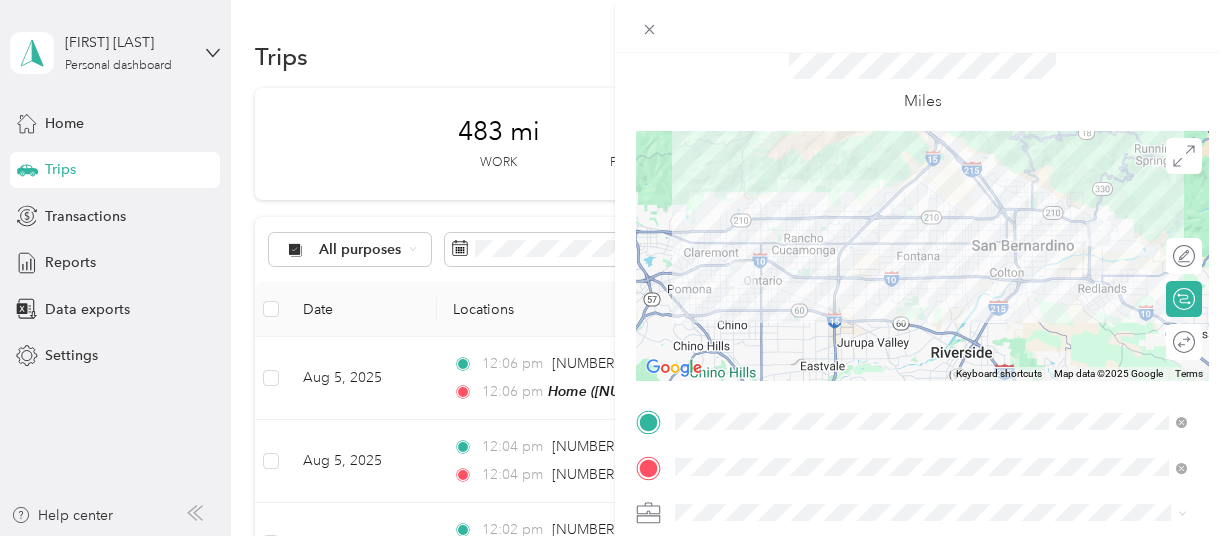 scroll, scrollTop: 0, scrollLeft: 0, axis: both 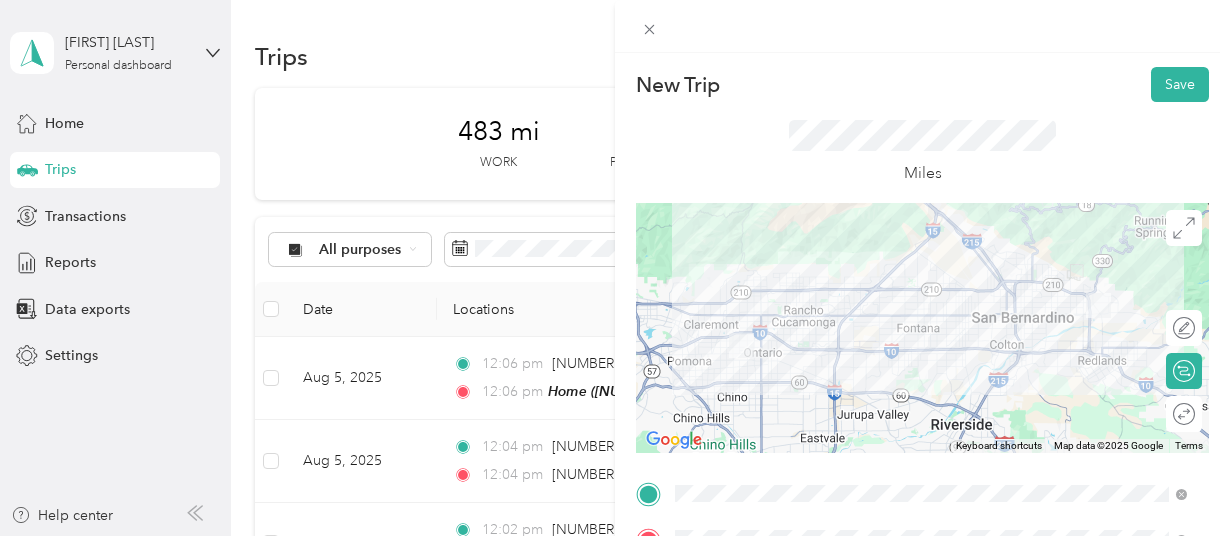 click at bounding box center [922, 328] 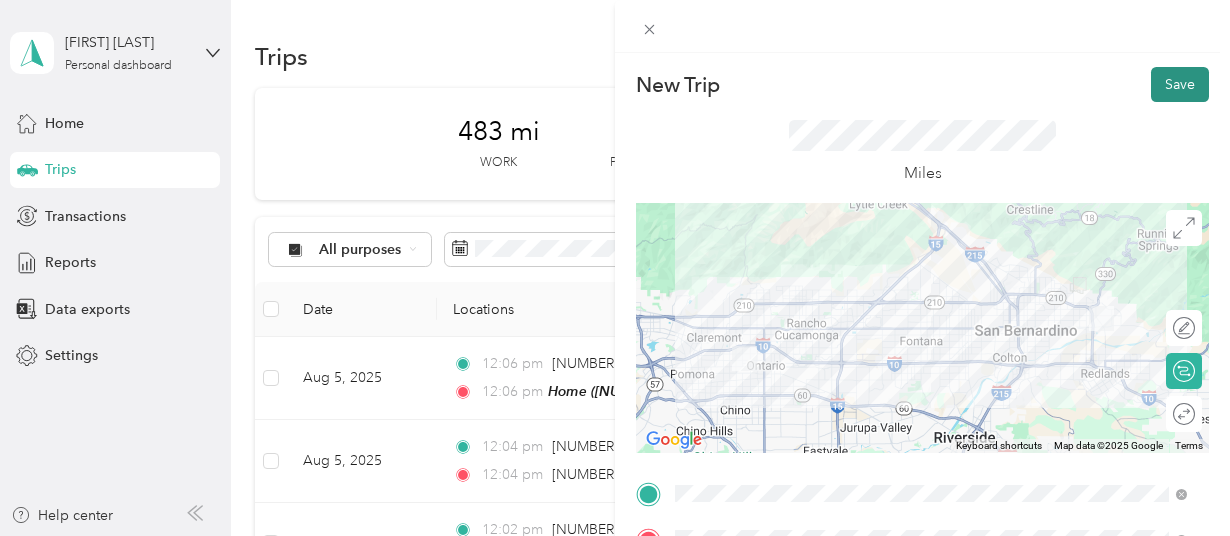 click on "Save" at bounding box center (1180, 84) 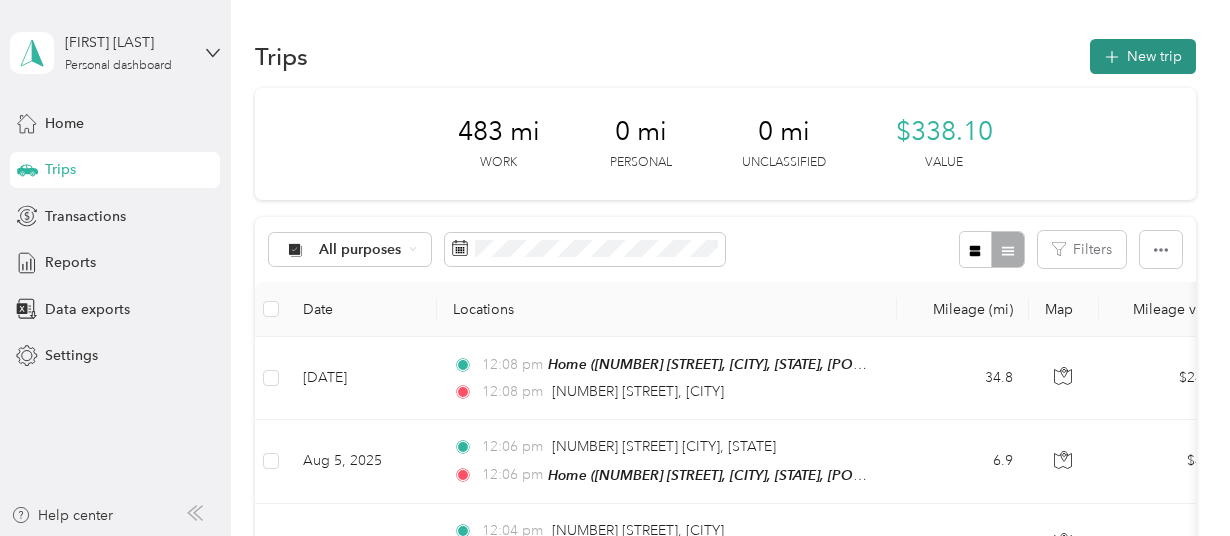 click on "New trip" at bounding box center [1143, 56] 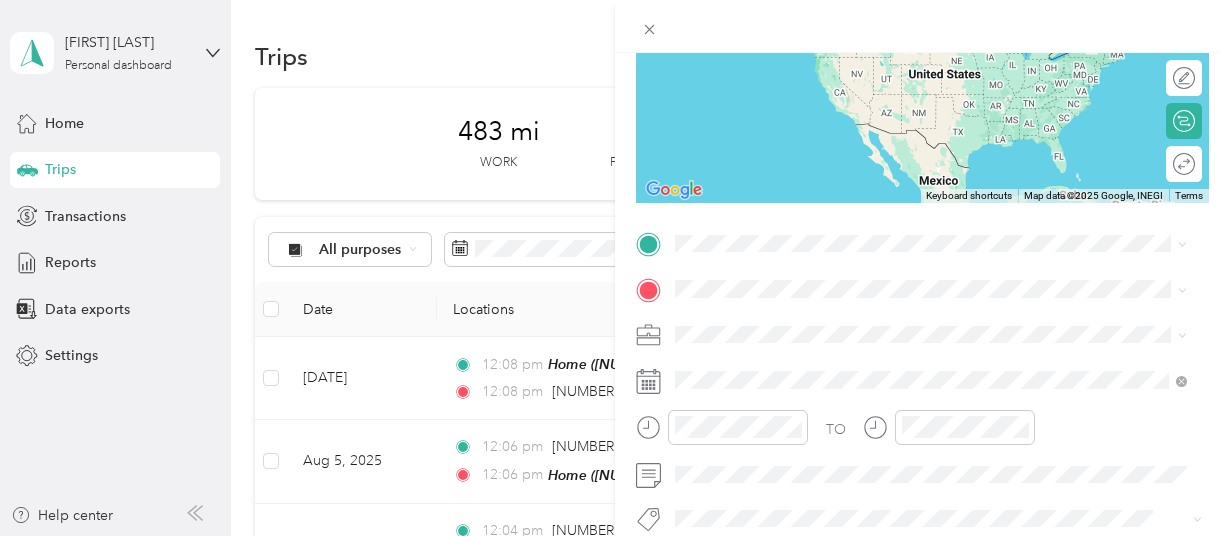 scroll, scrollTop: 300, scrollLeft: 0, axis: vertical 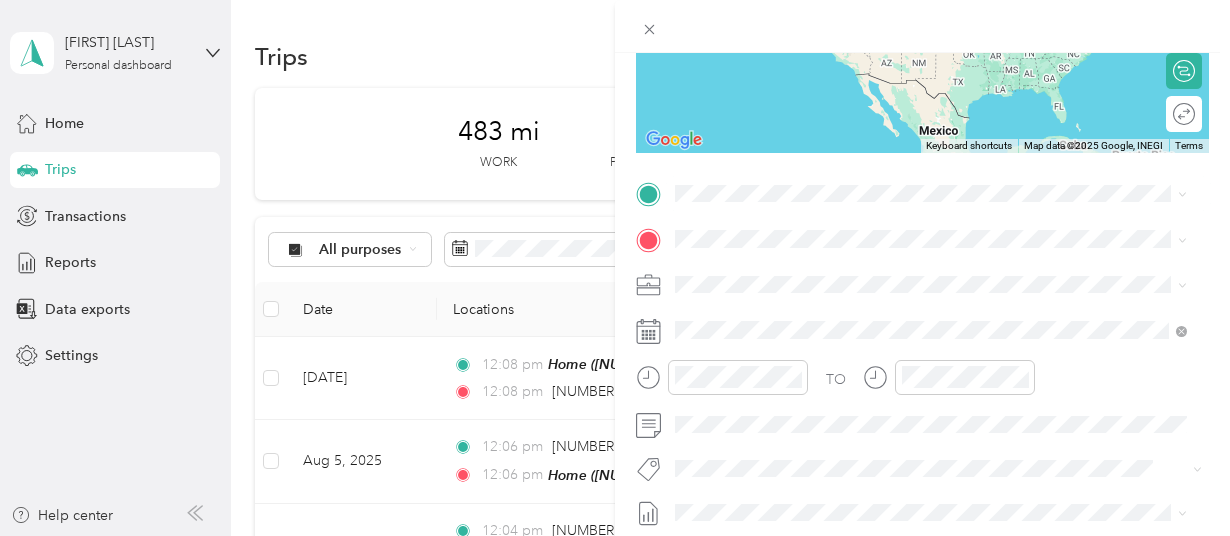 click on "[NUMBER] [STREET]
[CITY], [STATE] [POSTAL_CODE], [COUNTRY]" at bounding box center [857, 264] 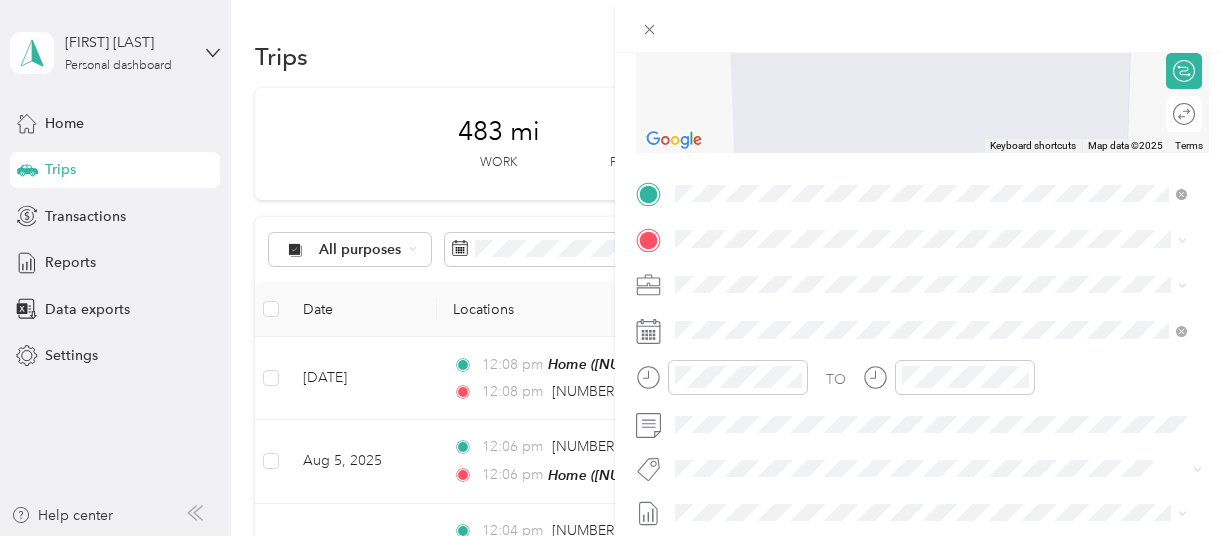 click on "[NUMBER] [STREET]
[CITY], [STATE] [POSTAL_CODE], [COUNTRY]" at bounding box center (931, 309) 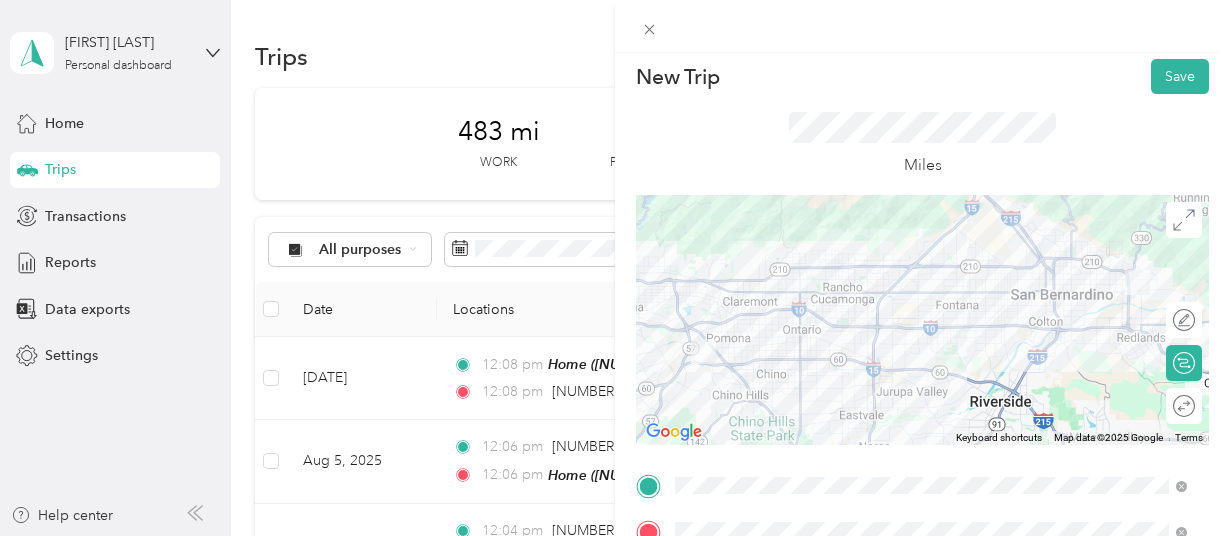 scroll, scrollTop: 0, scrollLeft: 0, axis: both 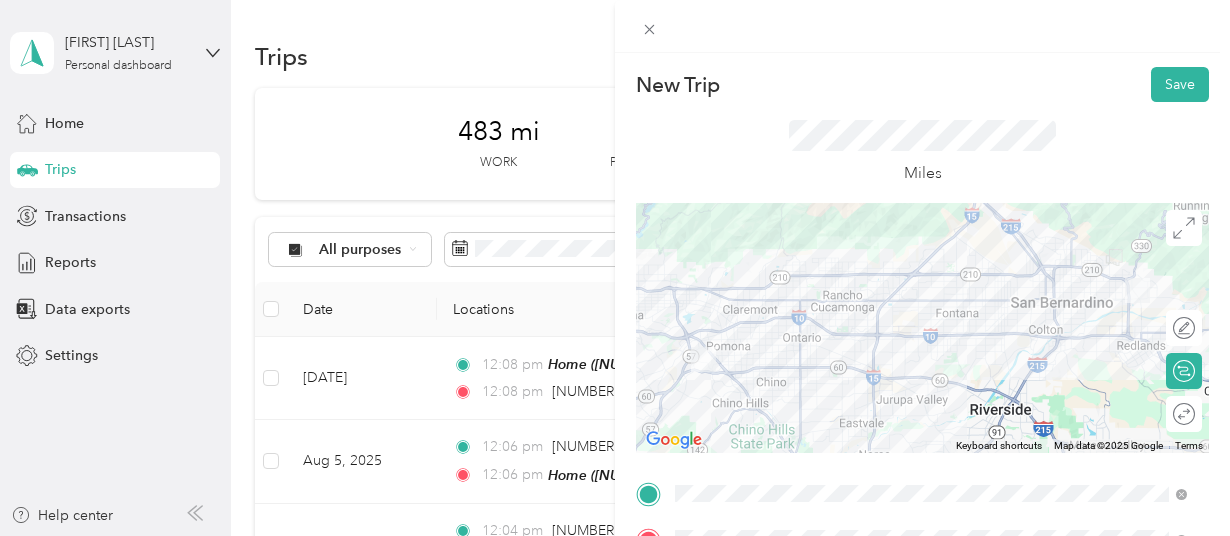 click at bounding box center [922, 328] 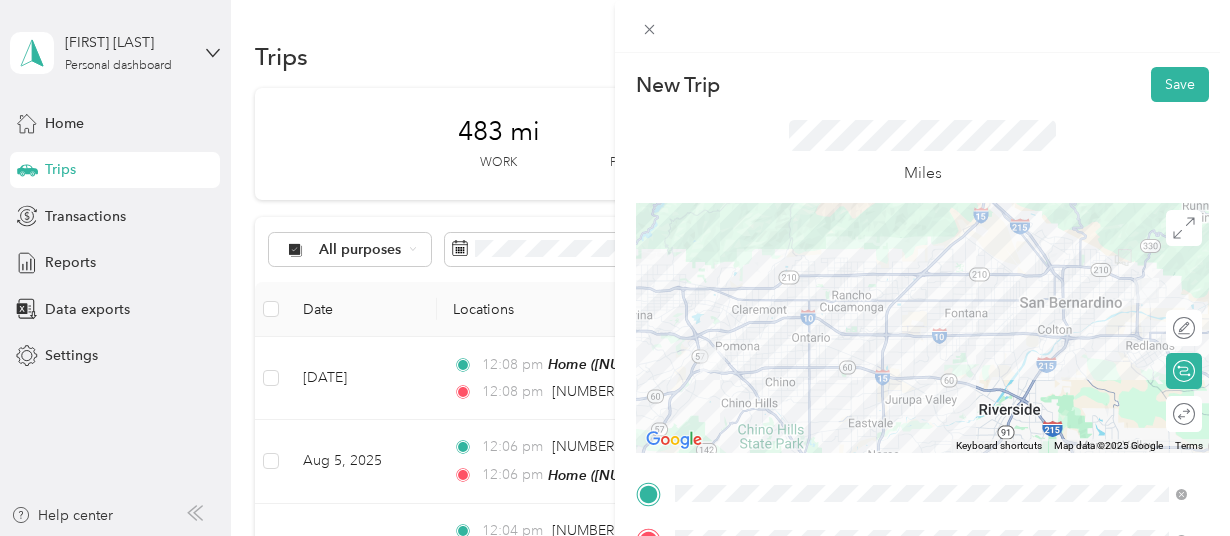 click at bounding box center (922, 328) 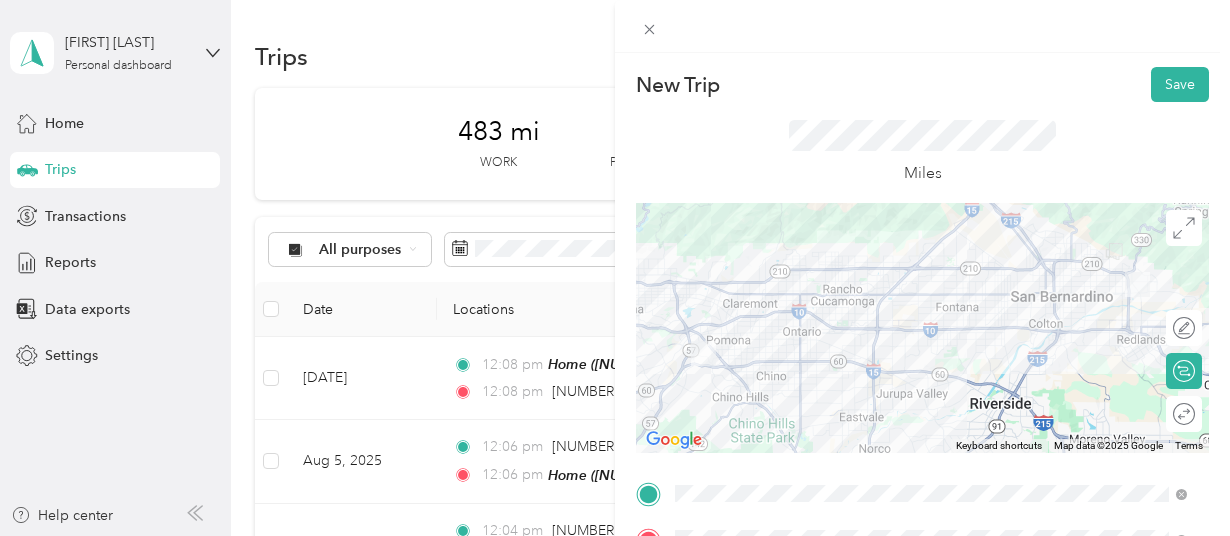 click at bounding box center (922, 328) 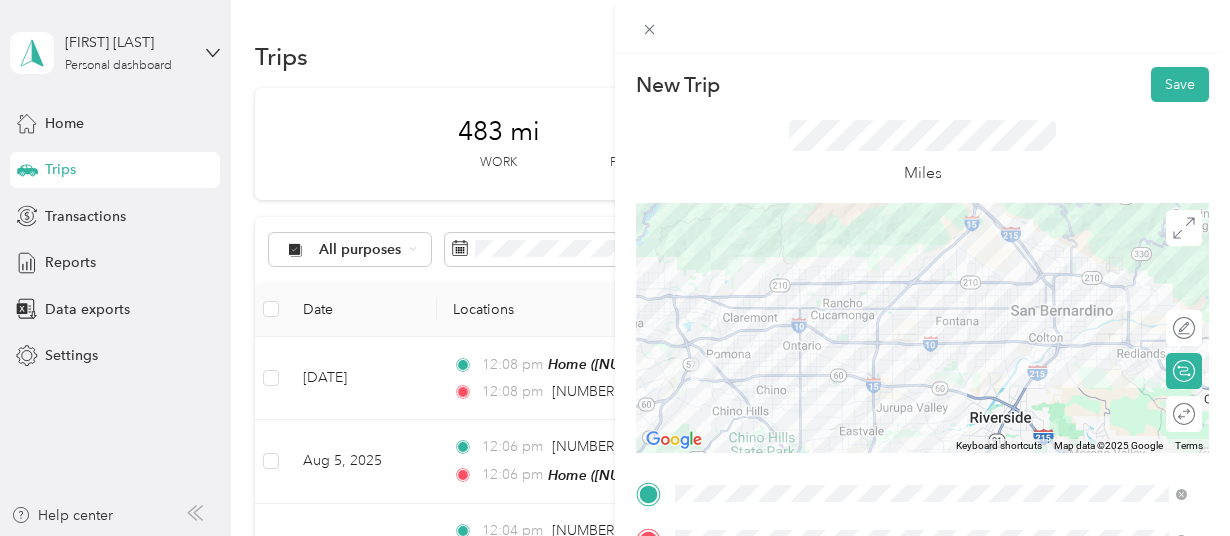 click at bounding box center [922, 328] 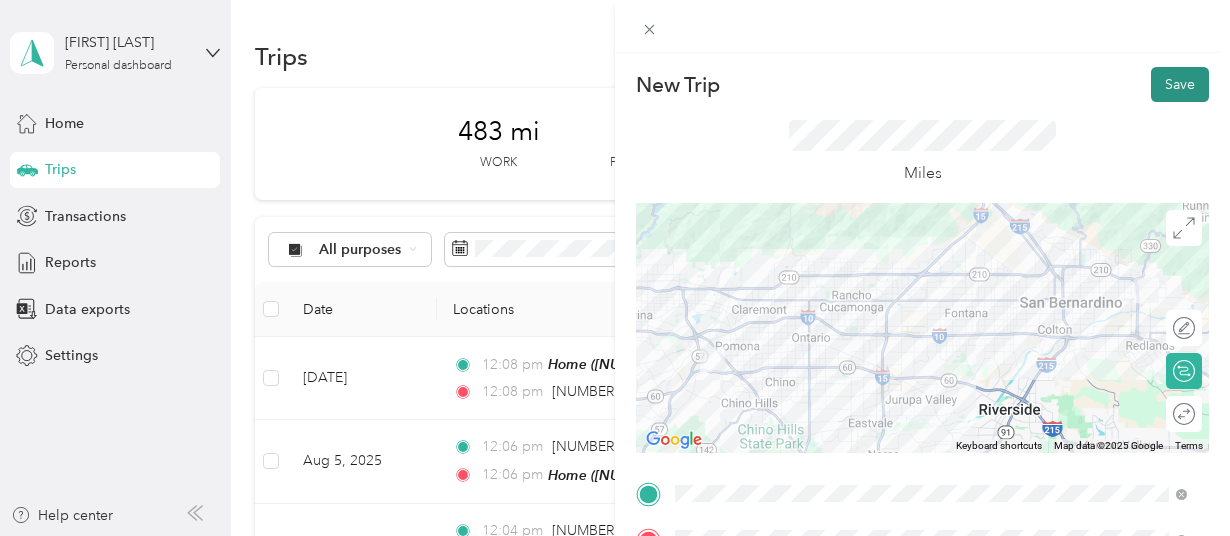 click on "Save" at bounding box center (1180, 84) 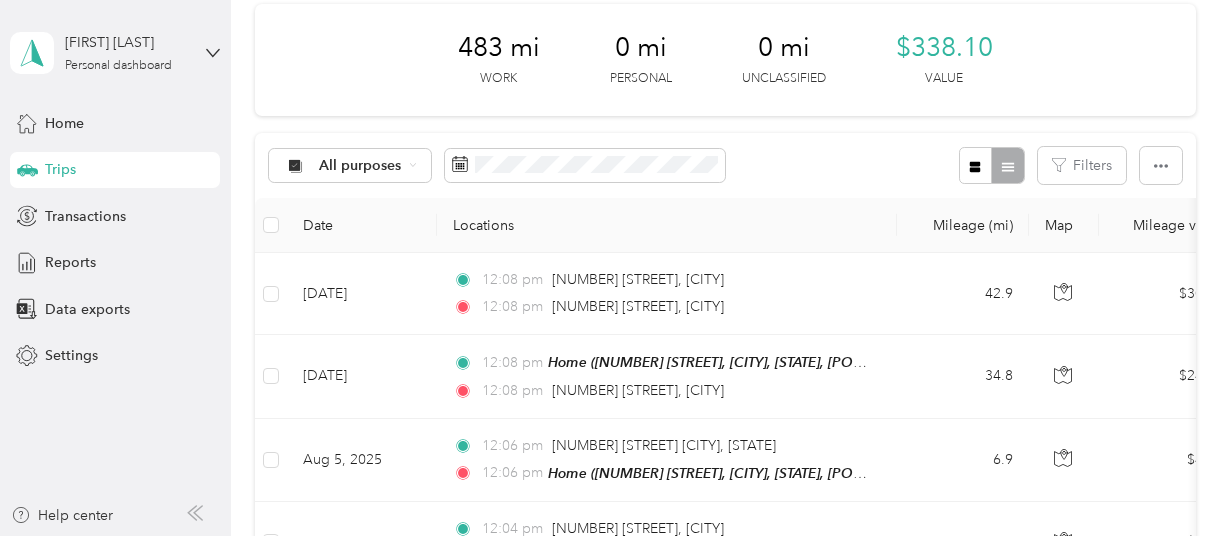 scroll, scrollTop: 0, scrollLeft: 0, axis: both 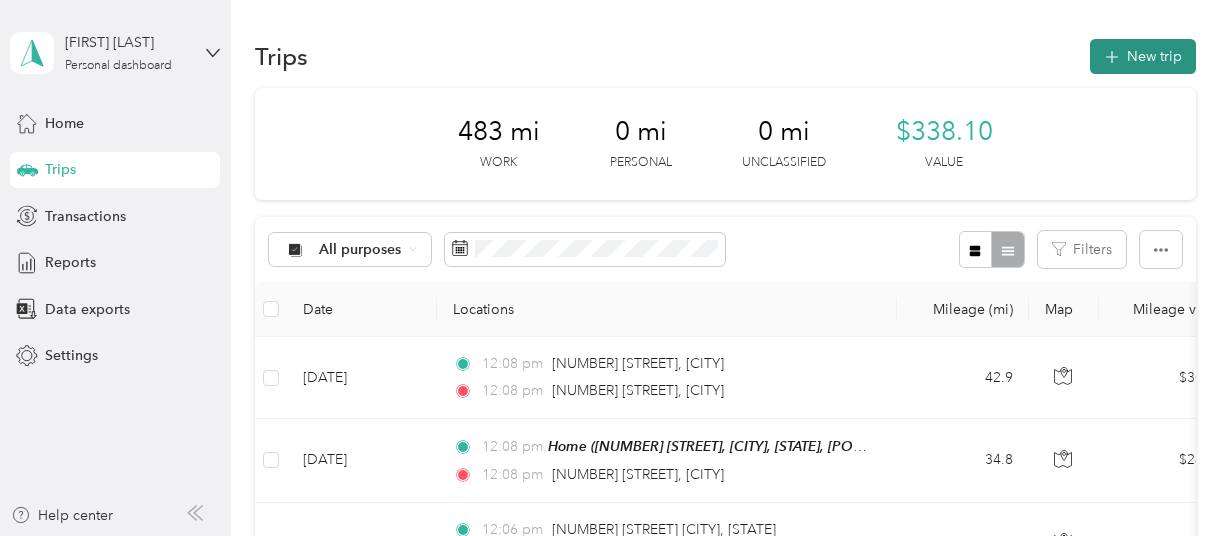 click on "New trip" at bounding box center [1143, 56] 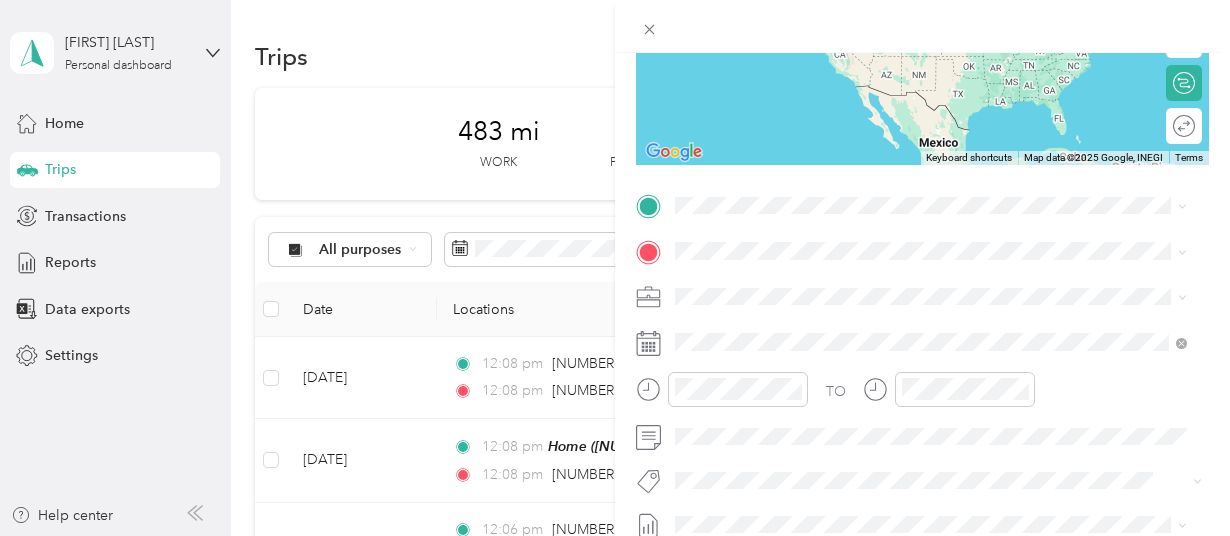 scroll, scrollTop: 293, scrollLeft: 0, axis: vertical 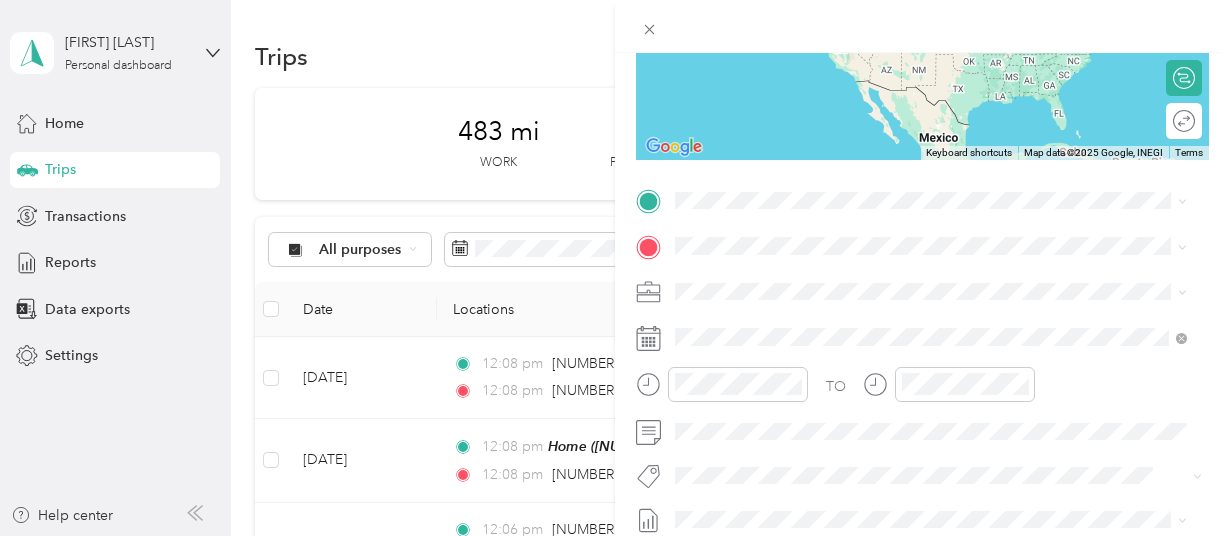 click on "[NUMBER] [STREET]
[CITY], [STATE] [POSTAL_CODE], [COUNTRY]" at bounding box center (931, 279) 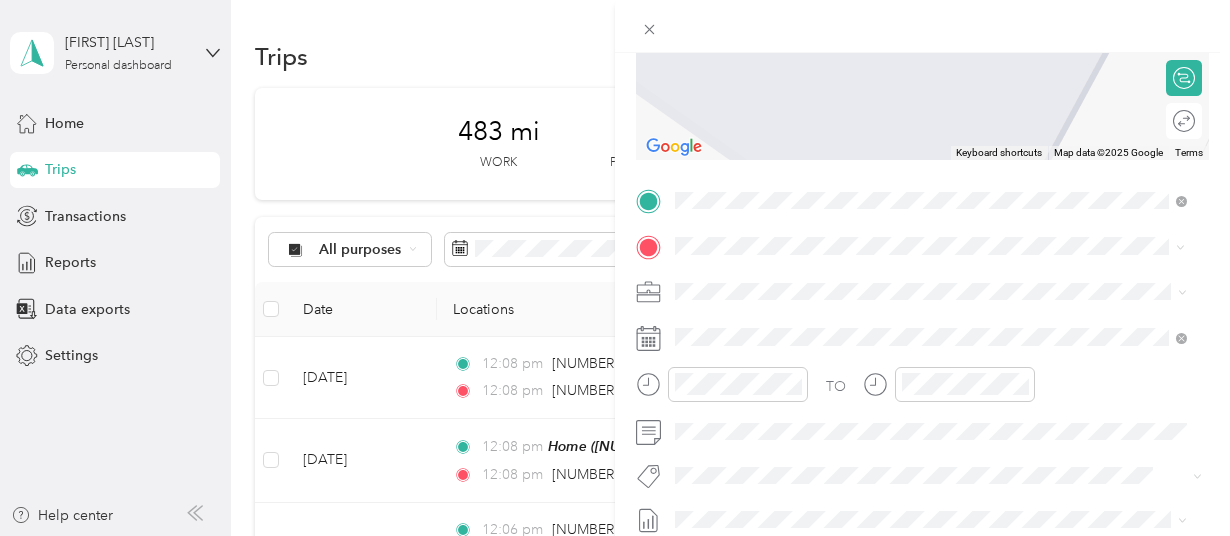 click on "[NUMBER] [STREET]
[CITY], [STATE] [POSTAL_CODE], [COUNTRY]" at bounding box center [857, 326] 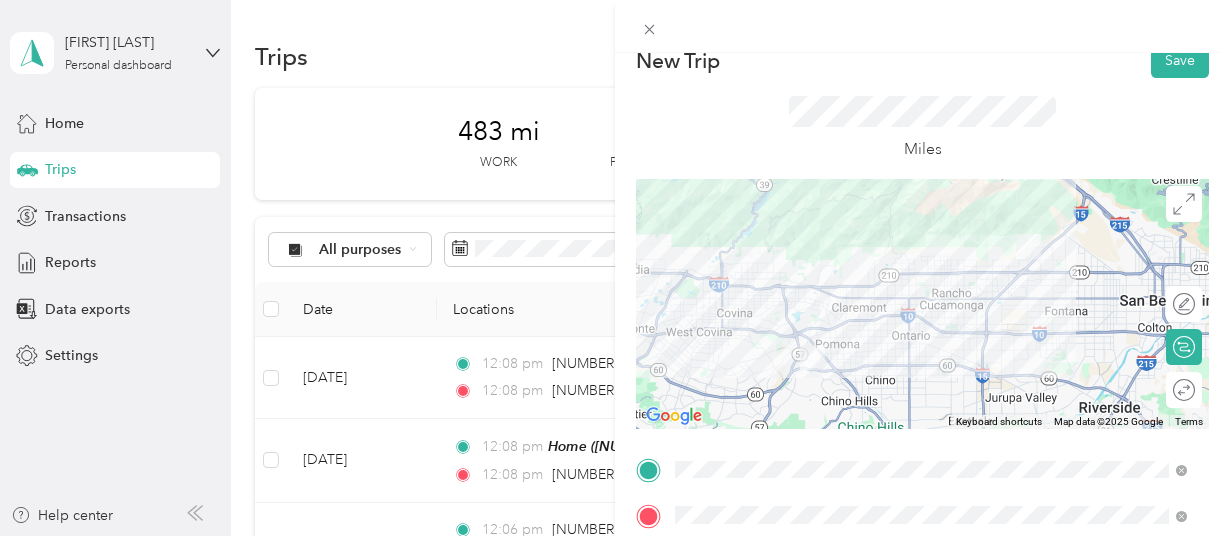 scroll, scrollTop: 0, scrollLeft: 0, axis: both 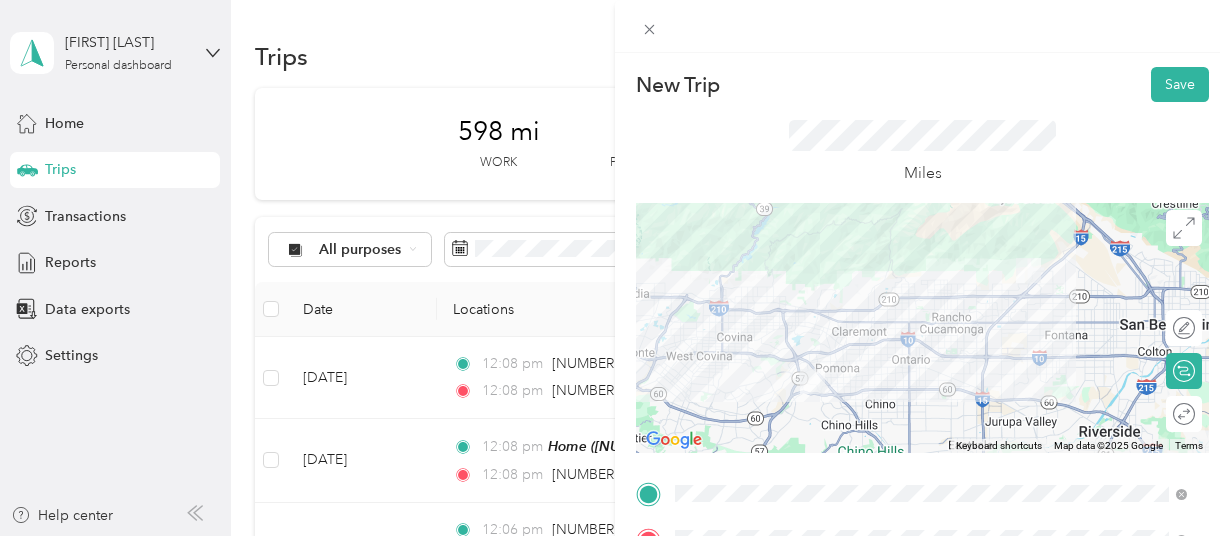 click at bounding box center (922, 328) 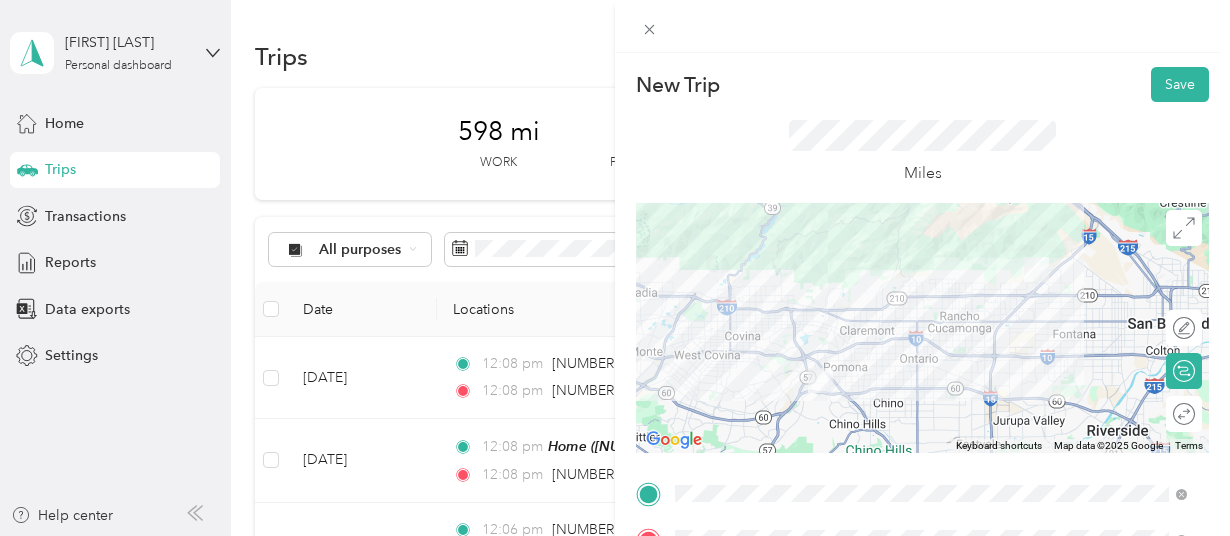 click at bounding box center (922, 328) 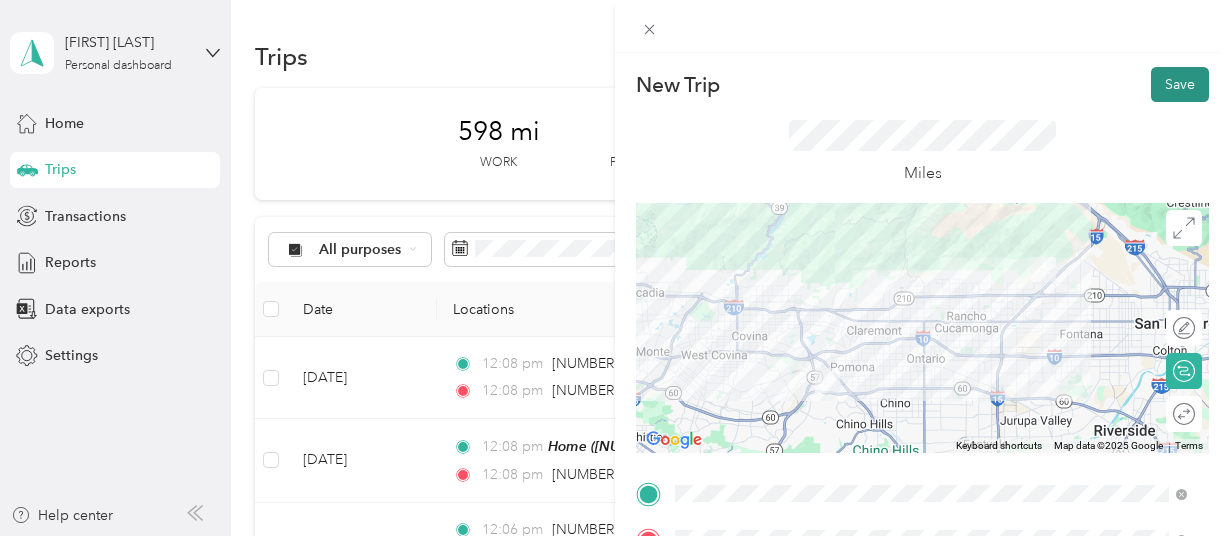 click on "Save" at bounding box center [1180, 84] 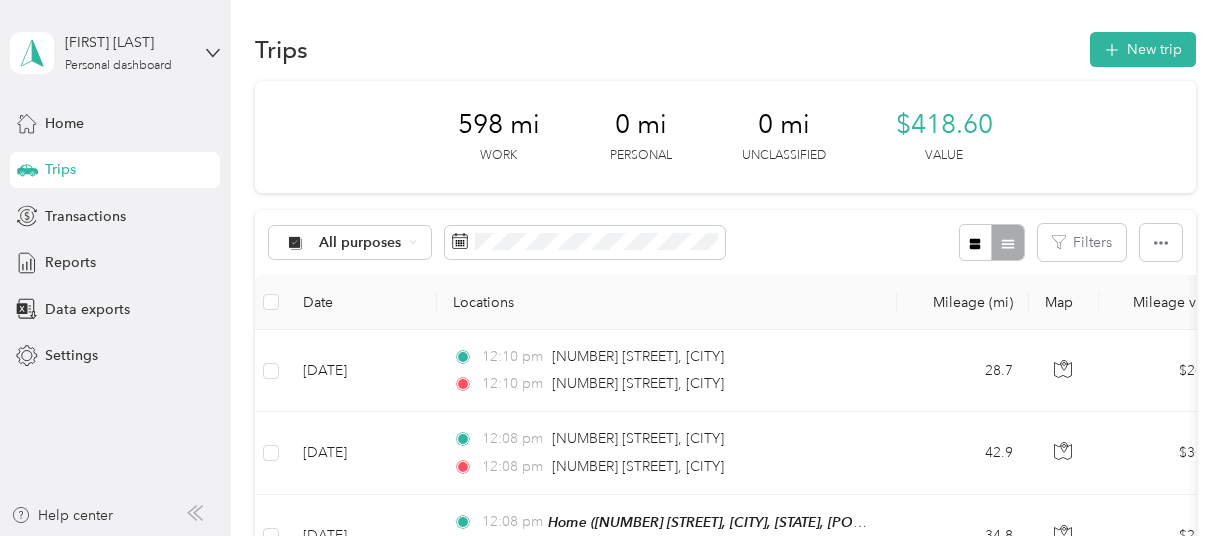 scroll, scrollTop: 0, scrollLeft: 0, axis: both 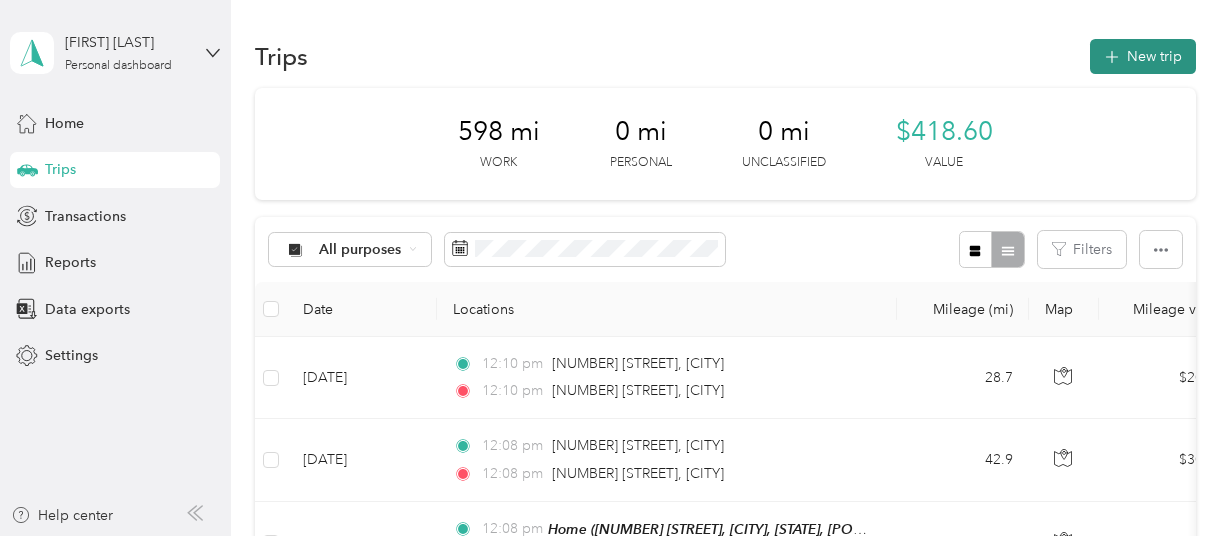 click on "New trip" at bounding box center [1143, 56] 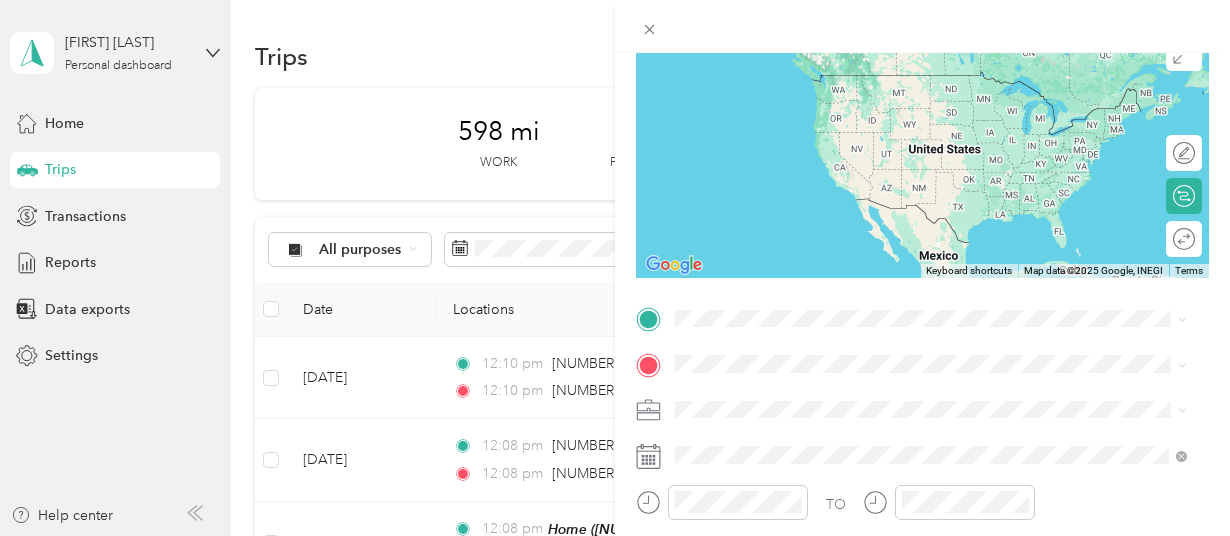scroll, scrollTop: 213, scrollLeft: 0, axis: vertical 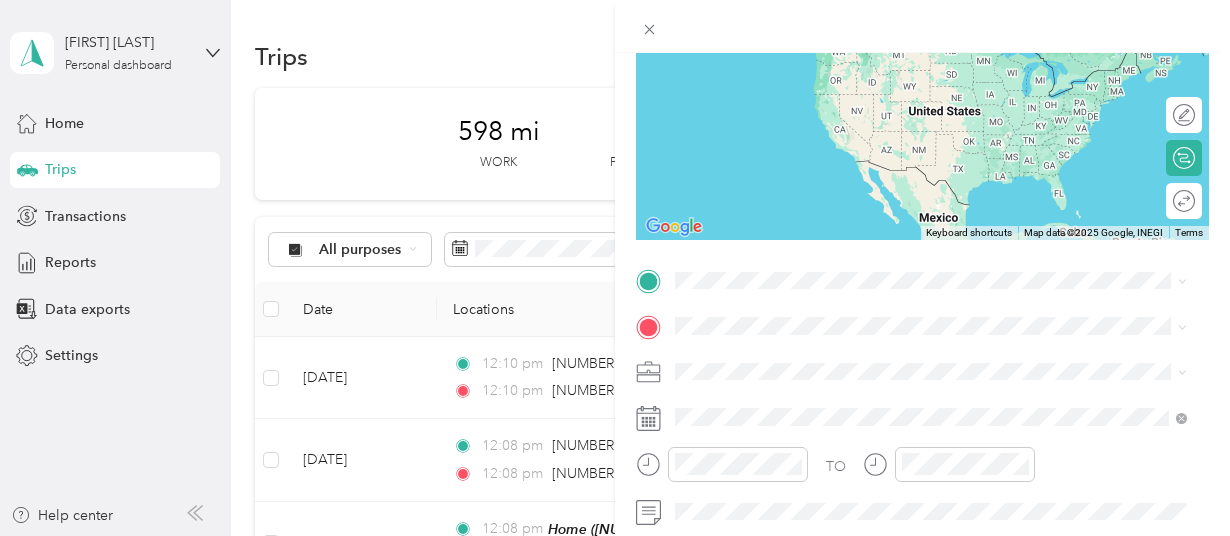 click on "[NUMBER] [STREET]
[CITY], [STATE] [POSTAL_CODE], [COUNTRY]" at bounding box center [857, 44] 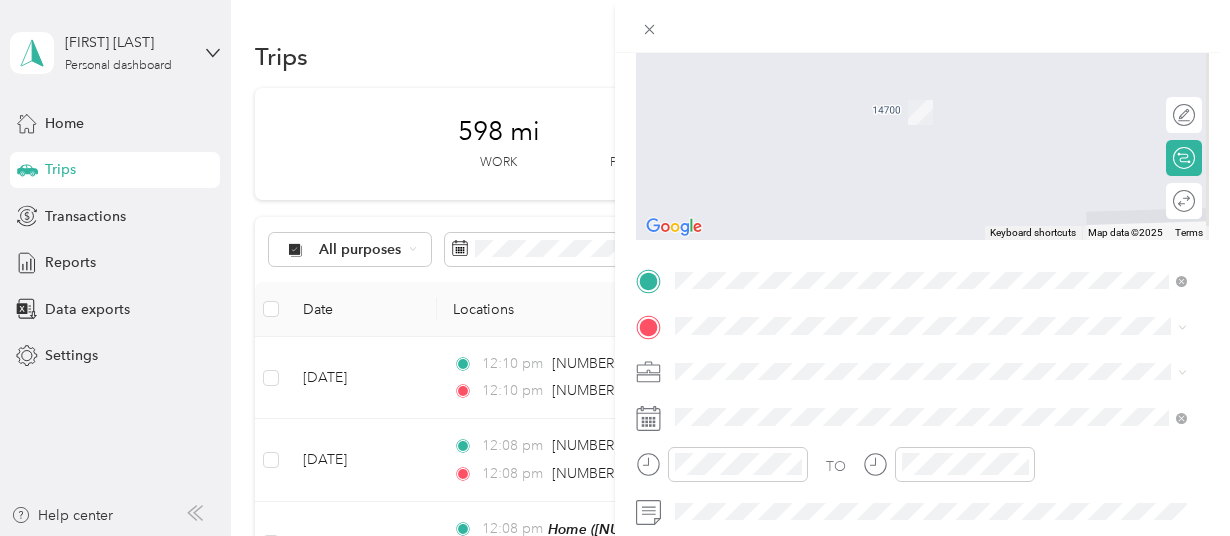 click on "Home ([NUMBER] [STREET], [CITY], [STATE], [POSTAL_CODE], [CITY], [STATE])" at bounding box center (931, 409) 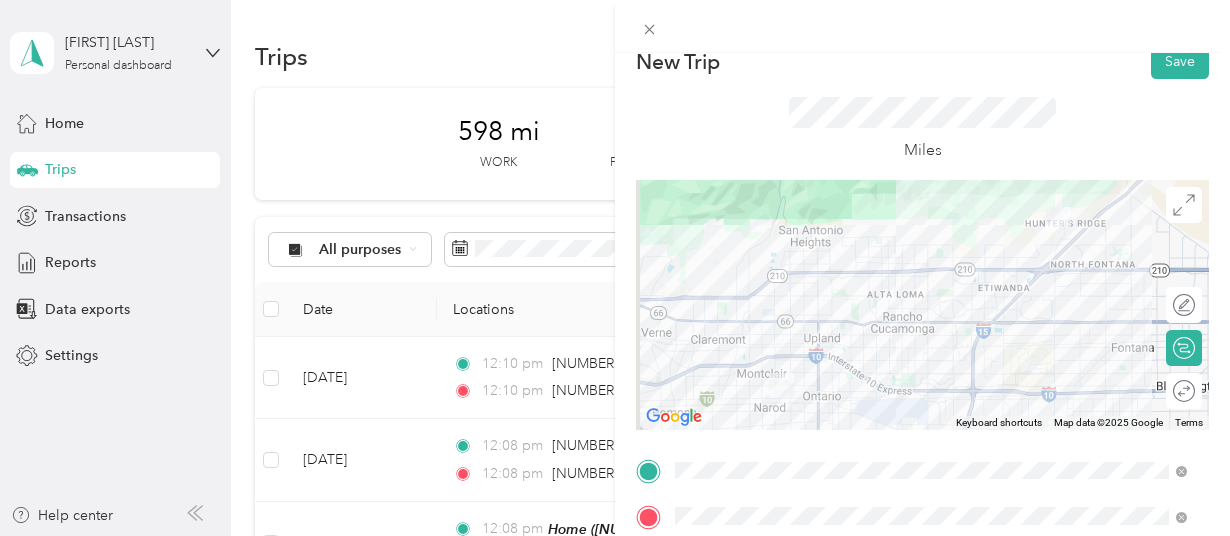 scroll, scrollTop: 0, scrollLeft: 0, axis: both 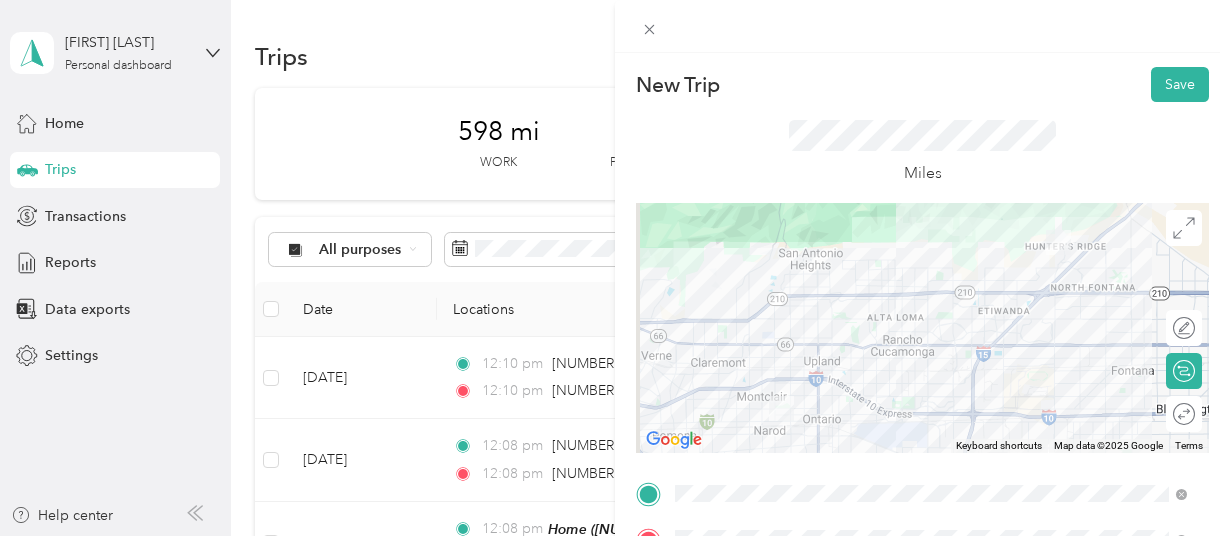 click at bounding box center [922, 328] 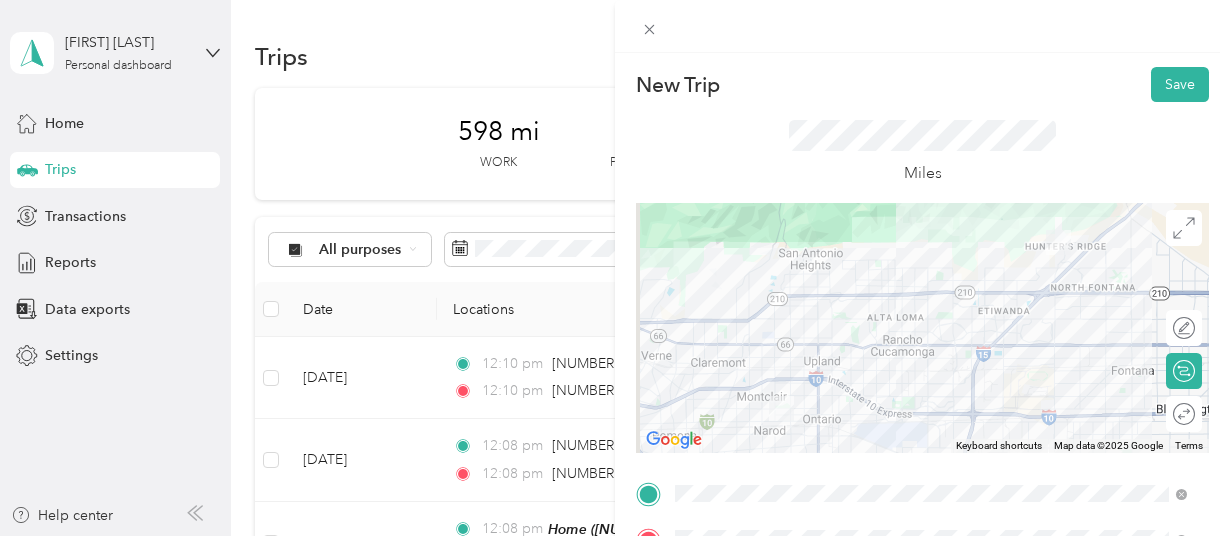 click at bounding box center (922, 328) 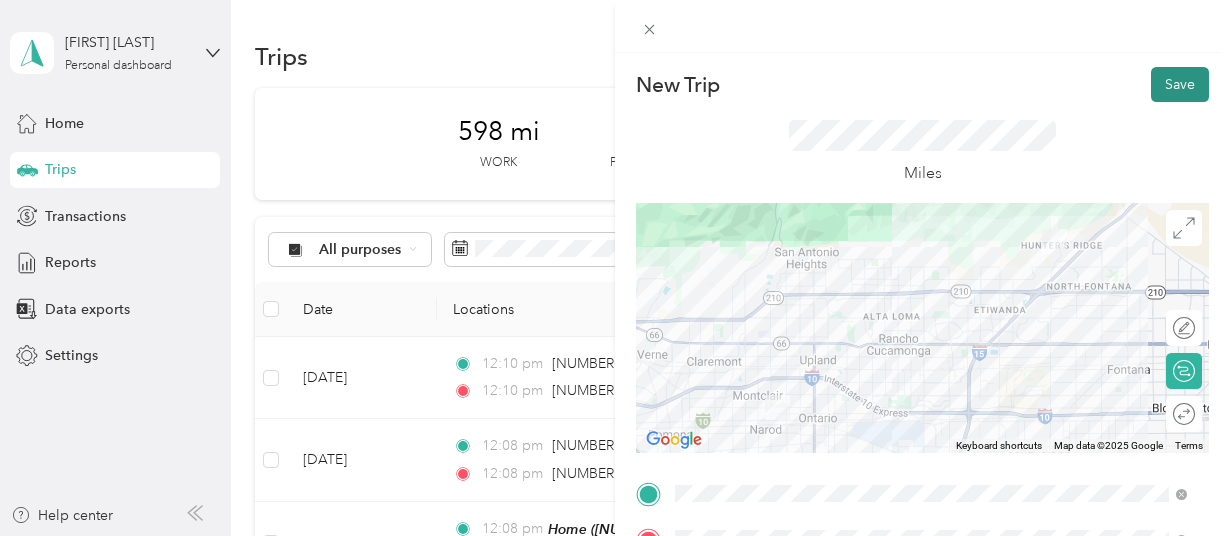 click on "Save" at bounding box center [1180, 84] 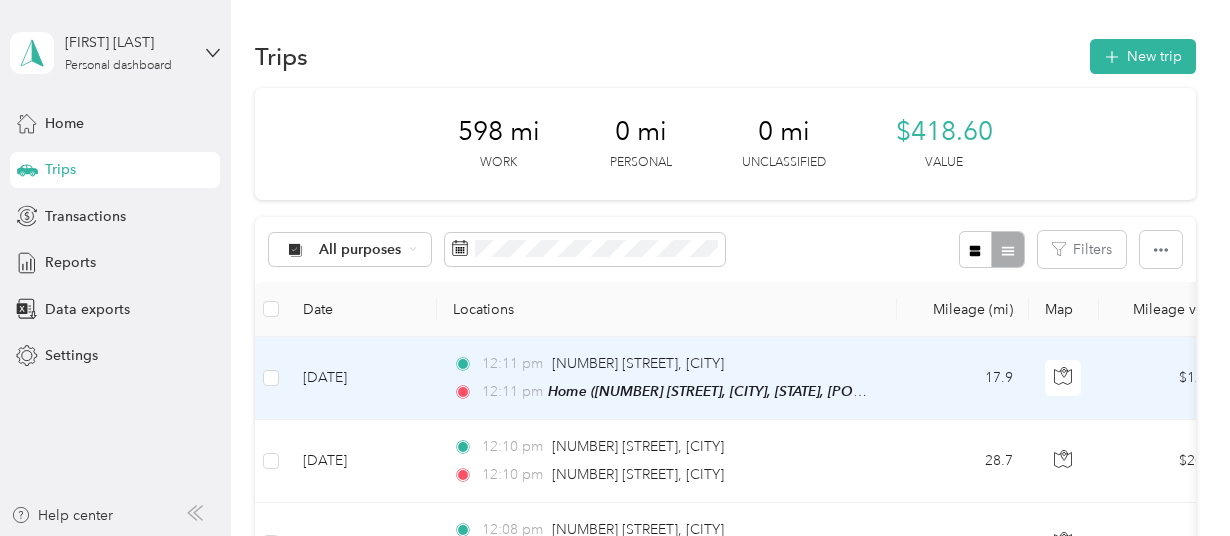 click at bounding box center [1064, 378] 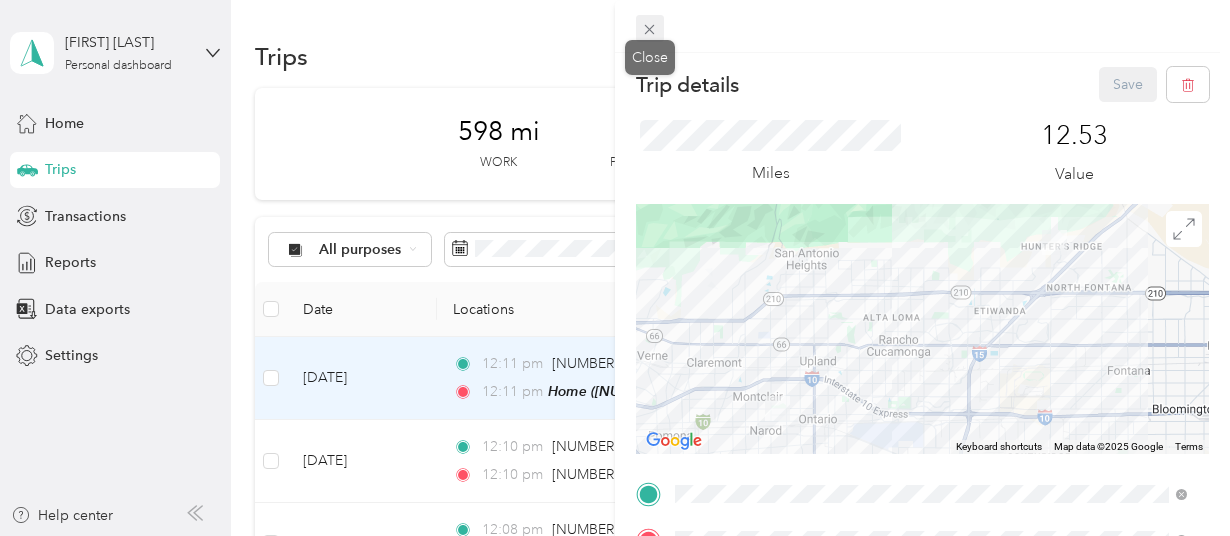 click 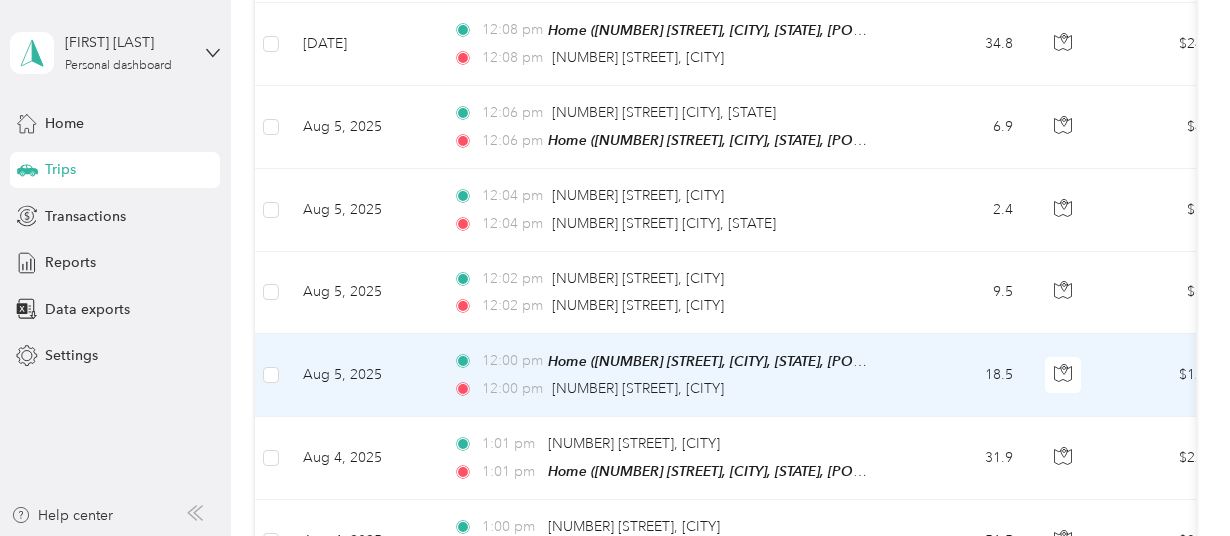 scroll, scrollTop: 0, scrollLeft: 0, axis: both 